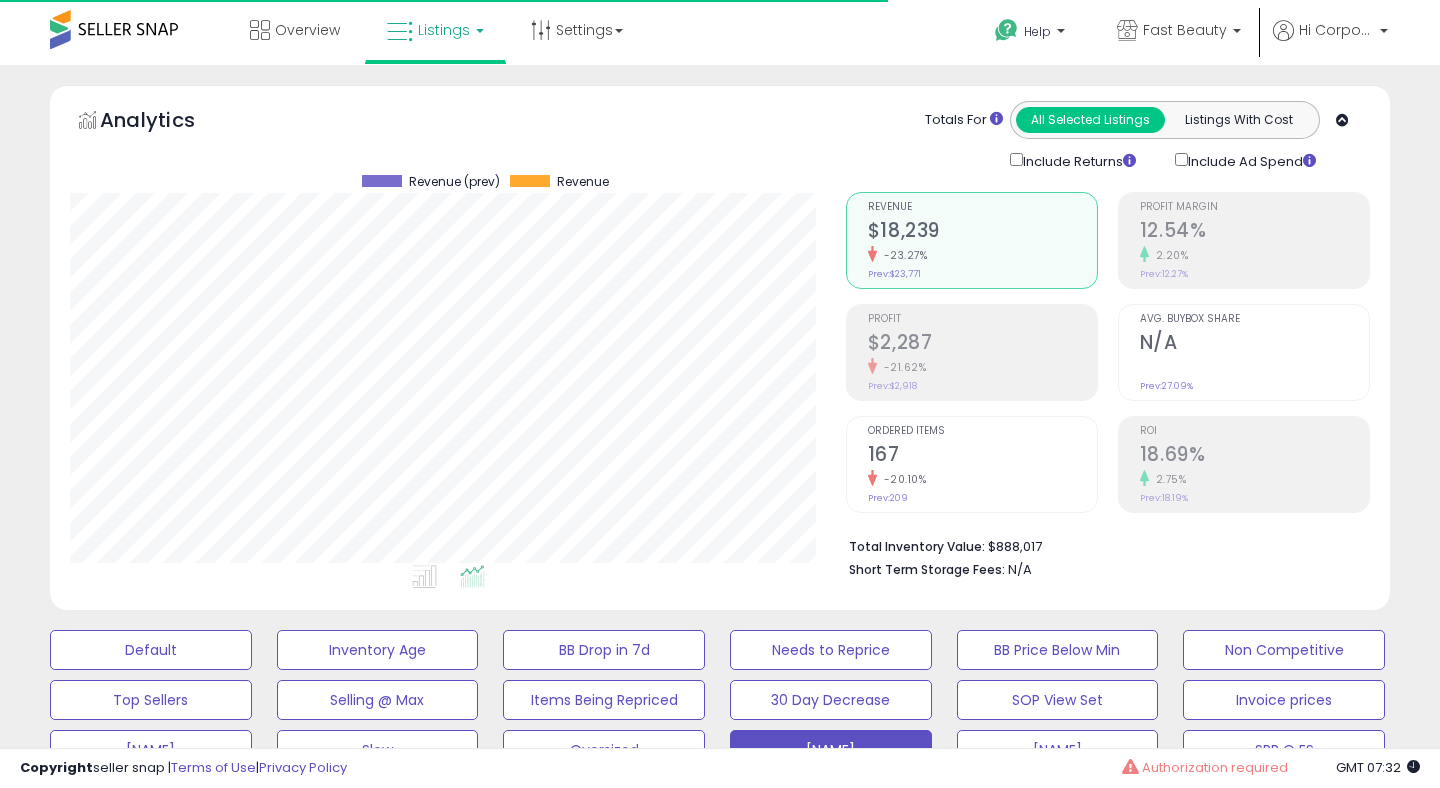 scroll, scrollTop: 22, scrollLeft: 0, axis: vertical 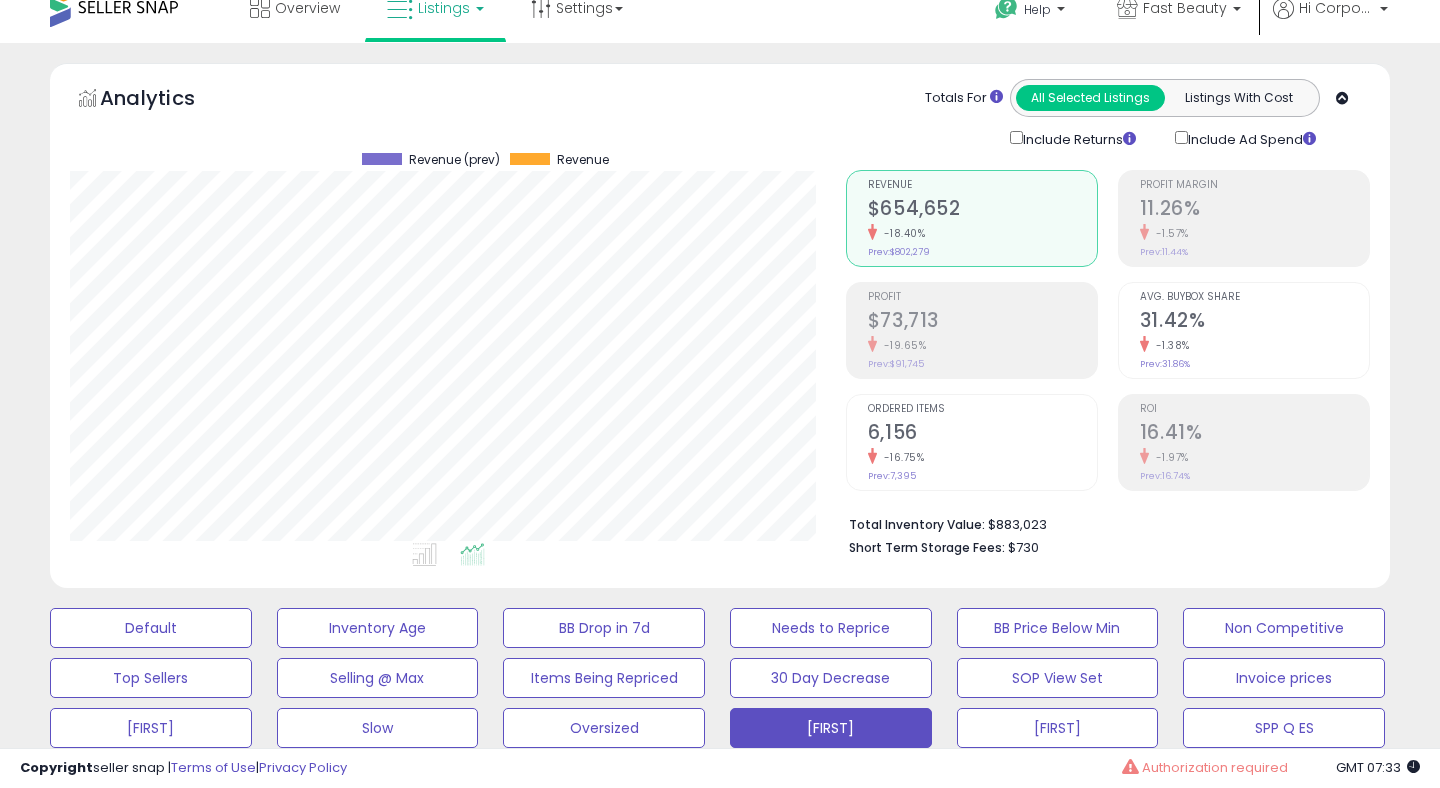 click on "$654,652" 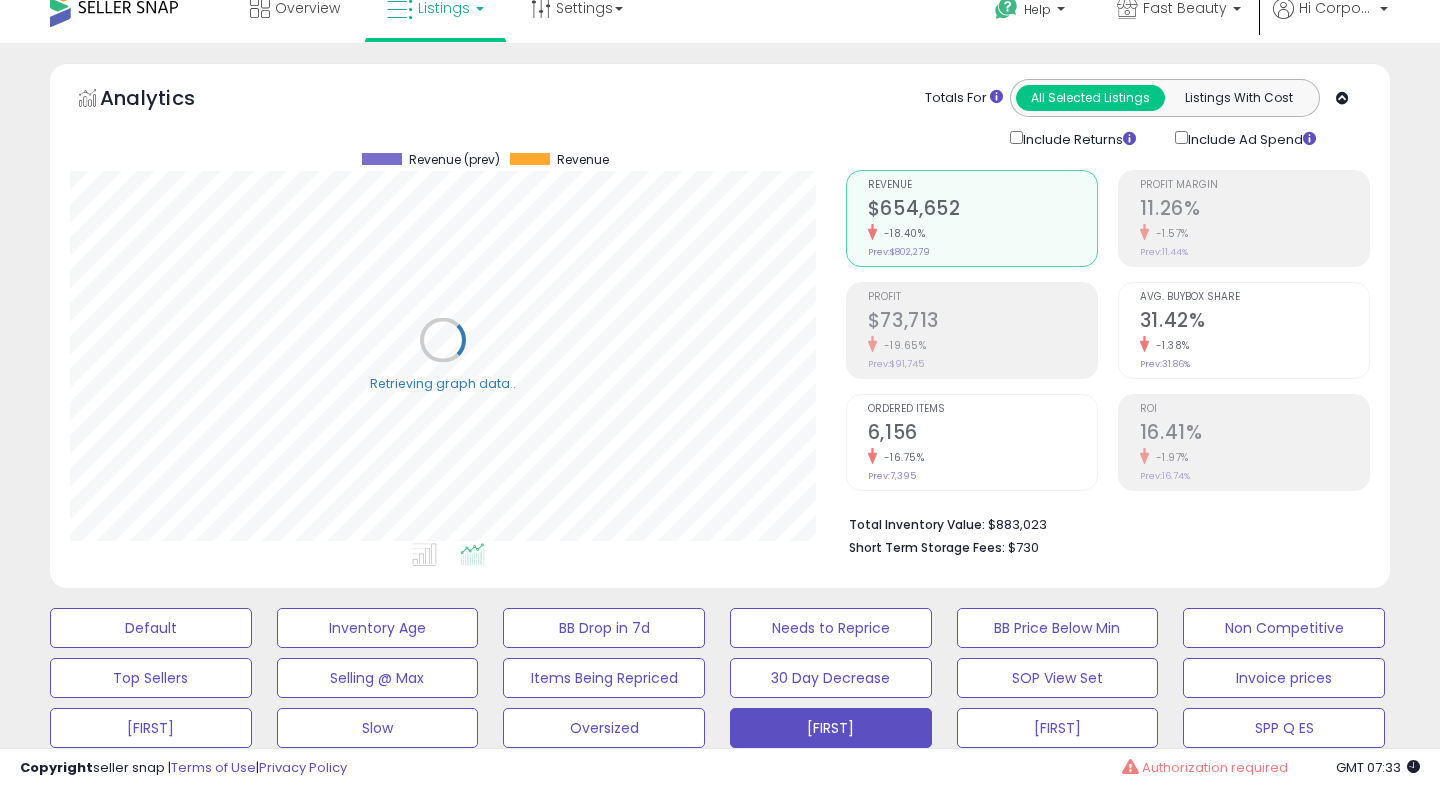 scroll, scrollTop: 999590, scrollLeft: 999224, axis: both 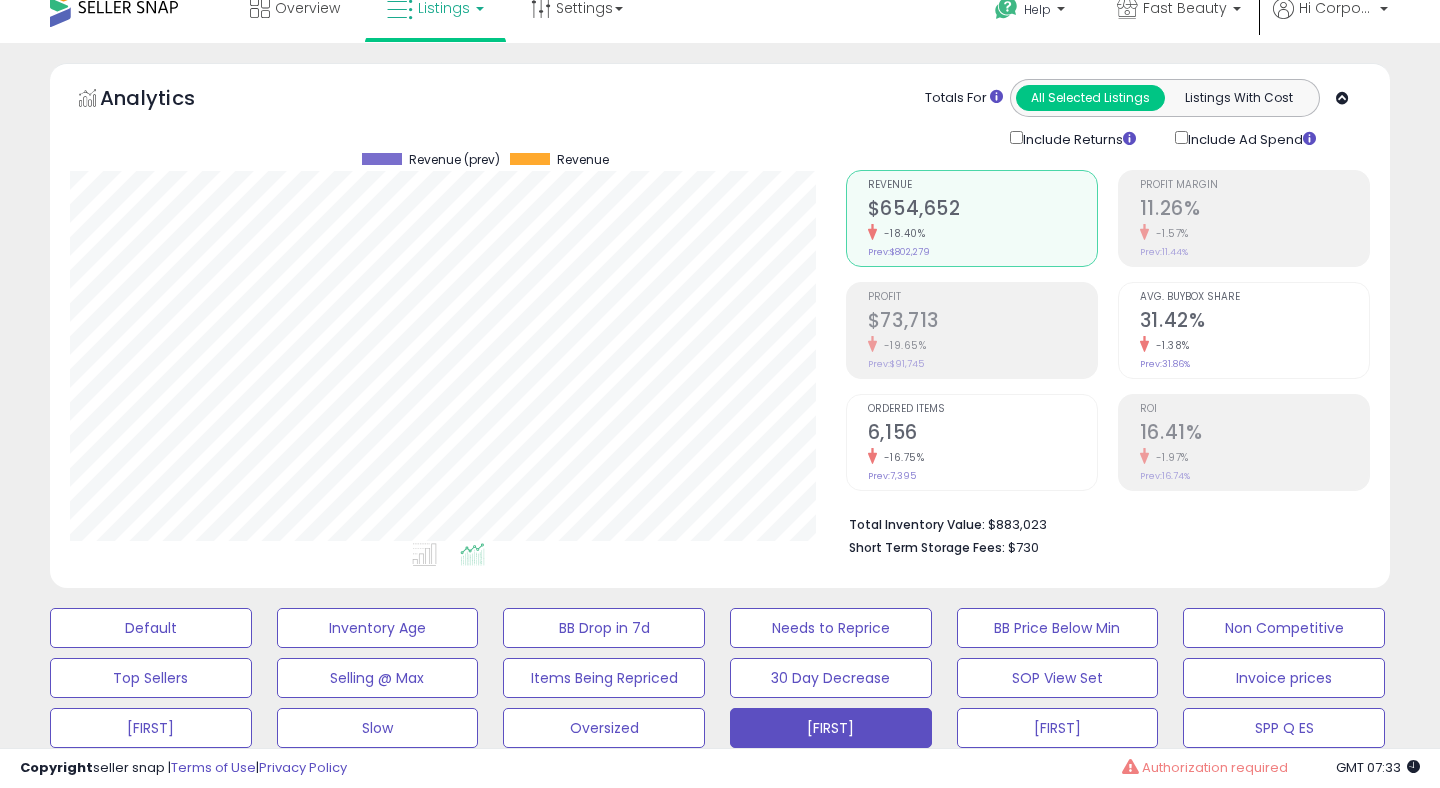 click on "16.41%" at bounding box center (1254, 434) 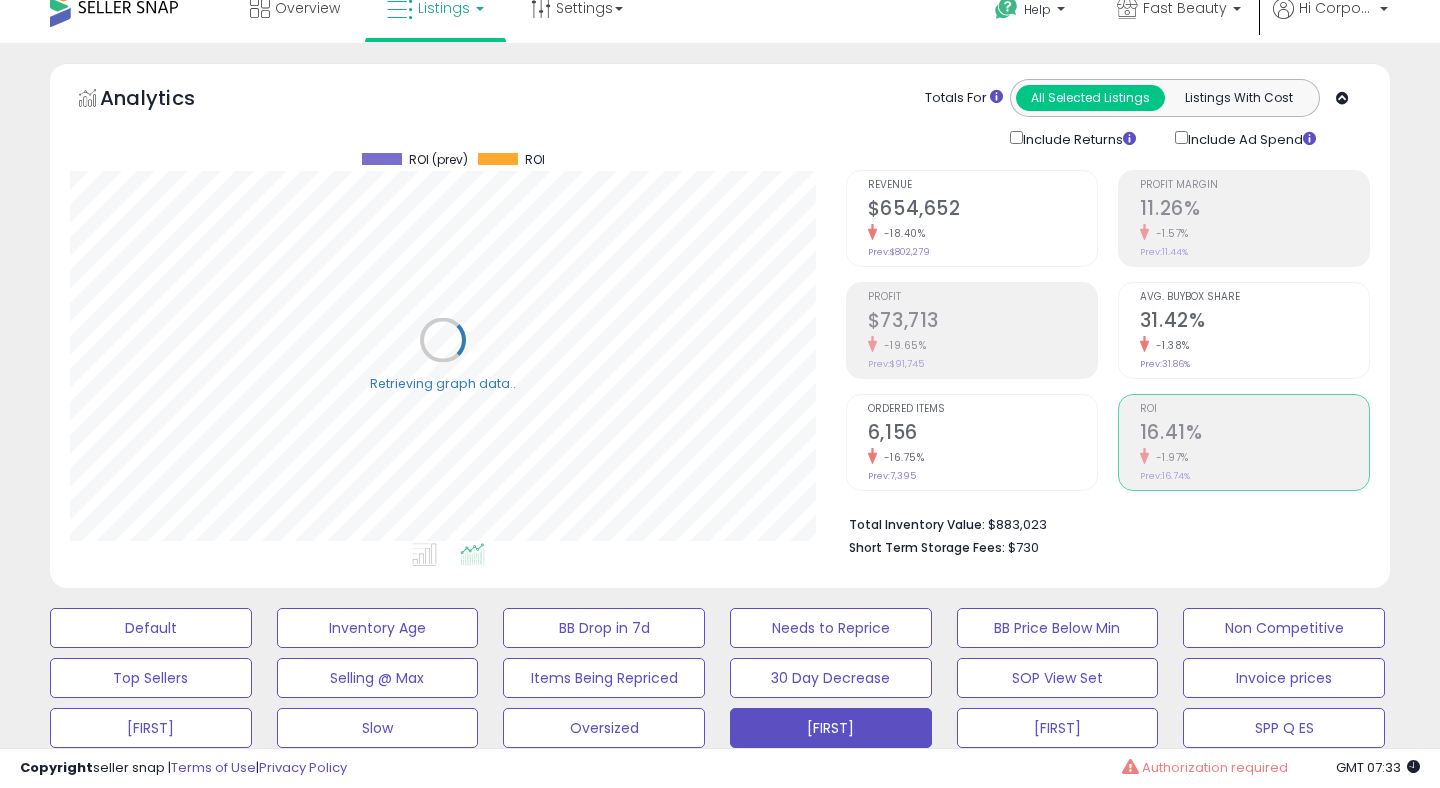 scroll, scrollTop: 999590, scrollLeft: 999224, axis: both 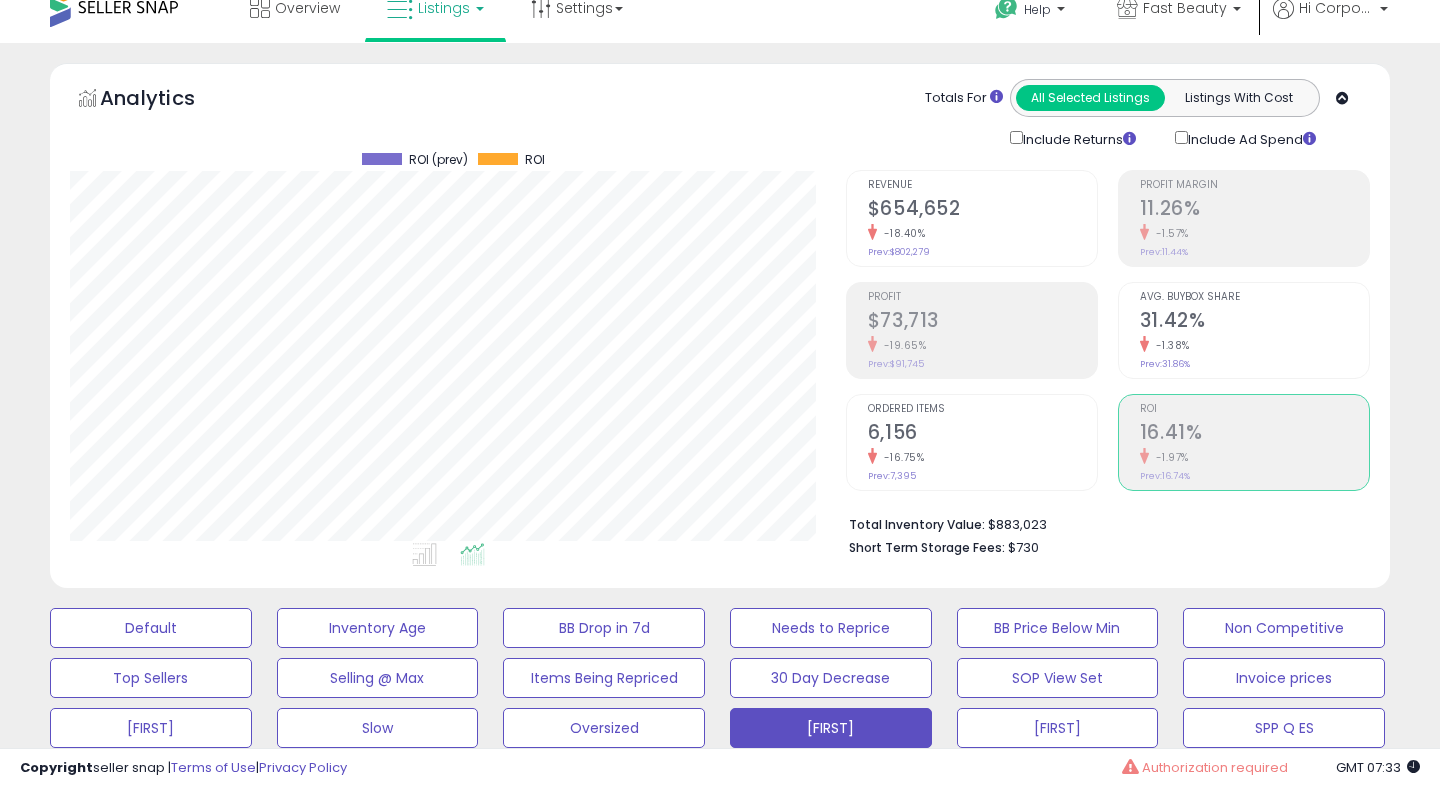 click on "$73,713" at bounding box center [982, 322] 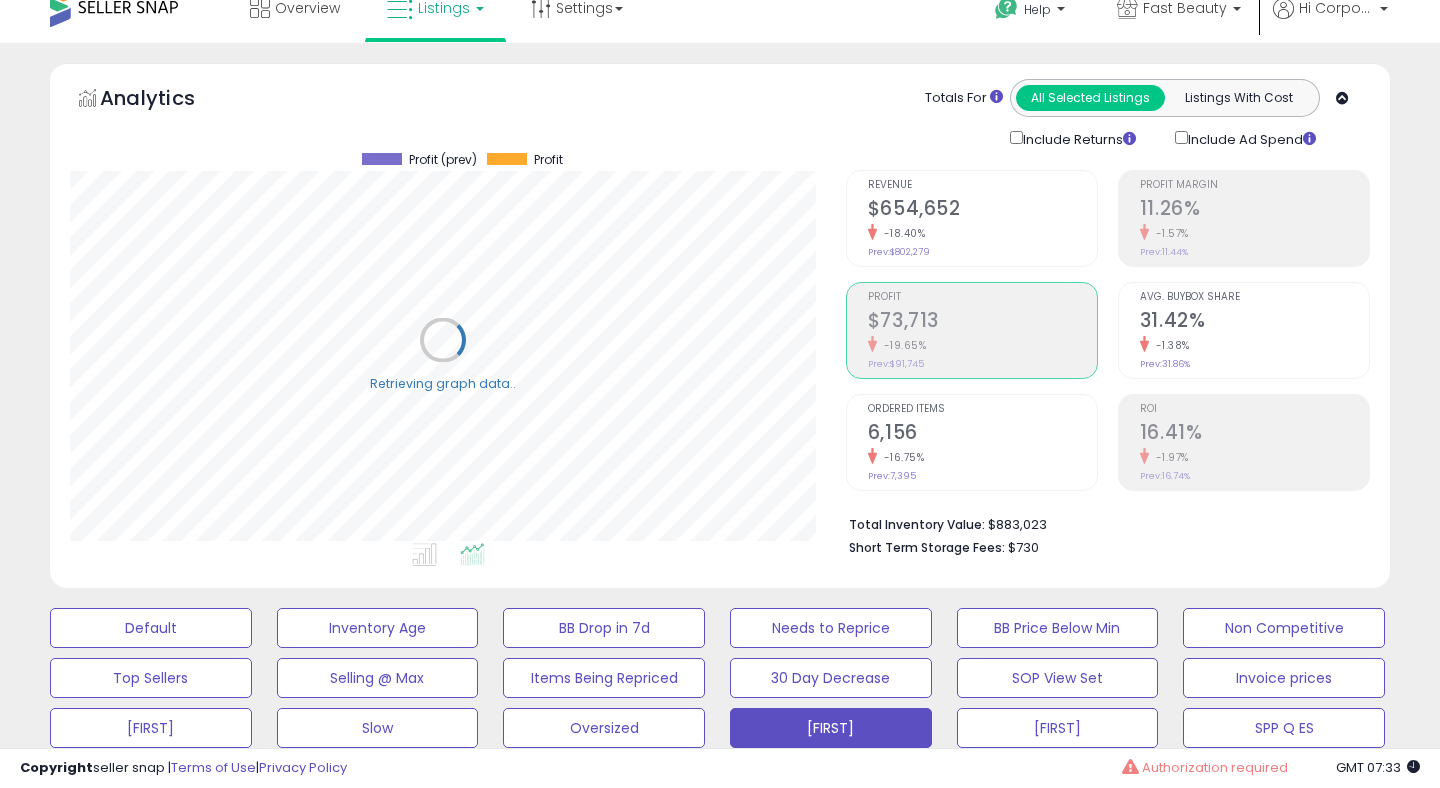 scroll, scrollTop: 999590, scrollLeft: 999224, axis: both 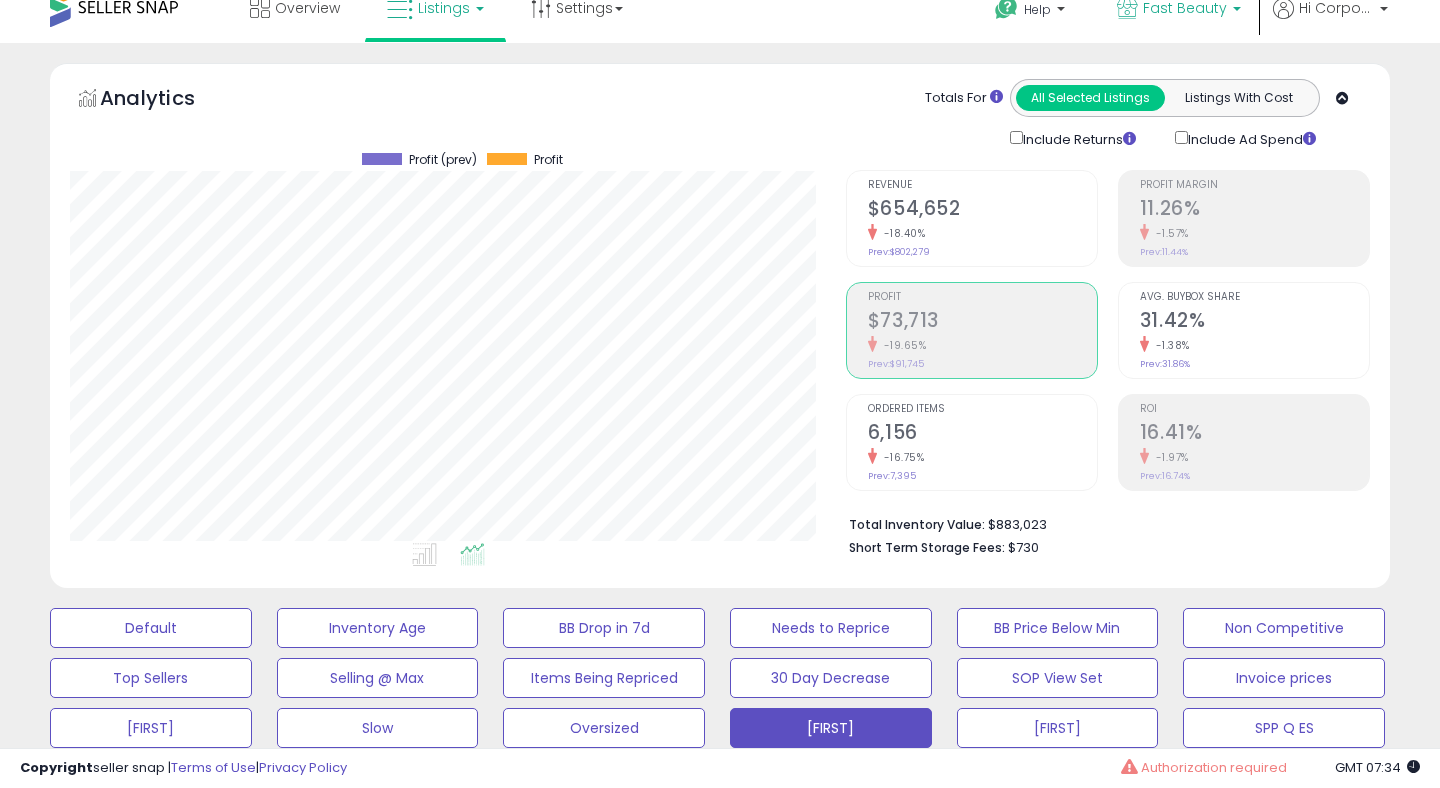 click on "Fast Beauty" at bounding box center [1179, 10] 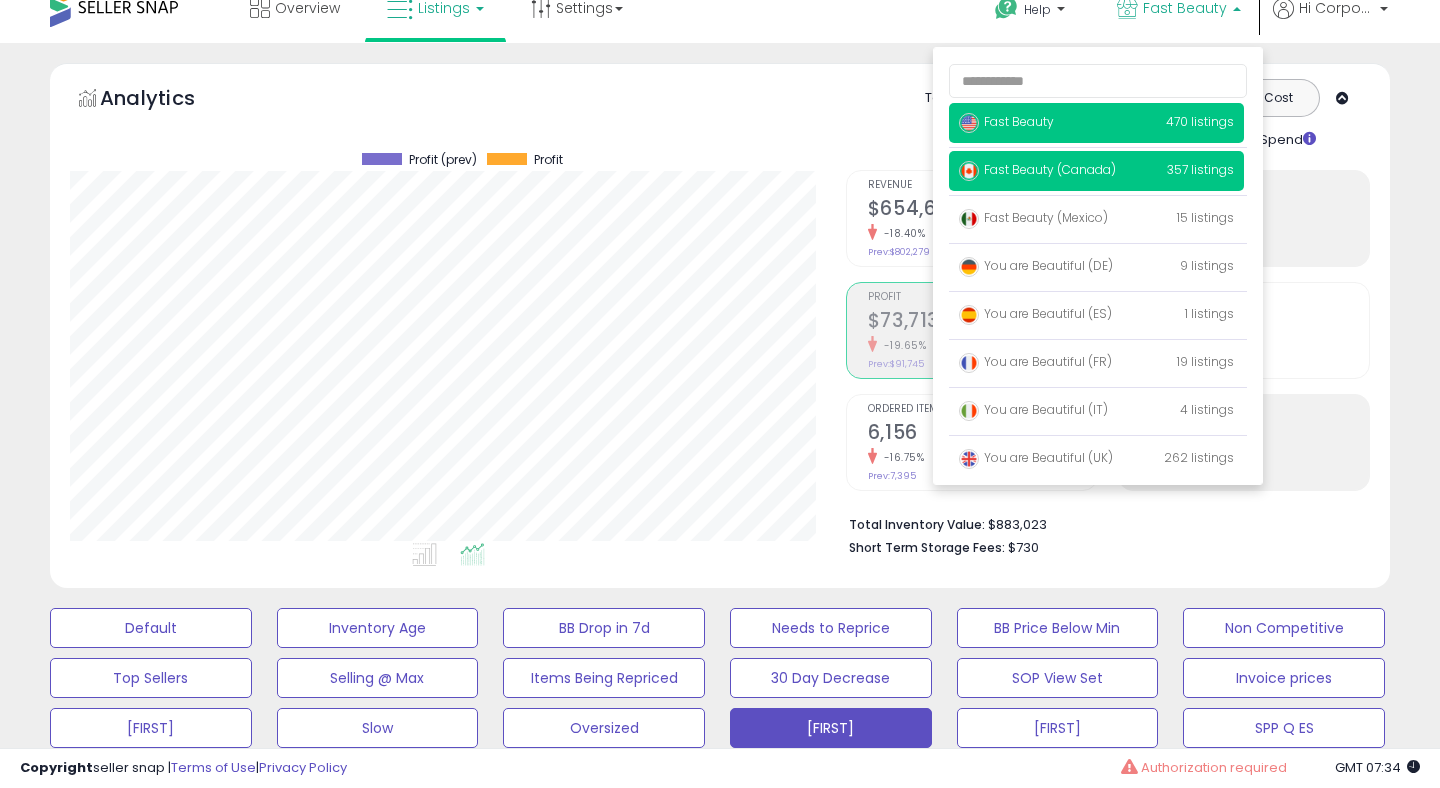 click on "Fast Beauty (Canada)
357
listings" at bounding box center [1096, 171] 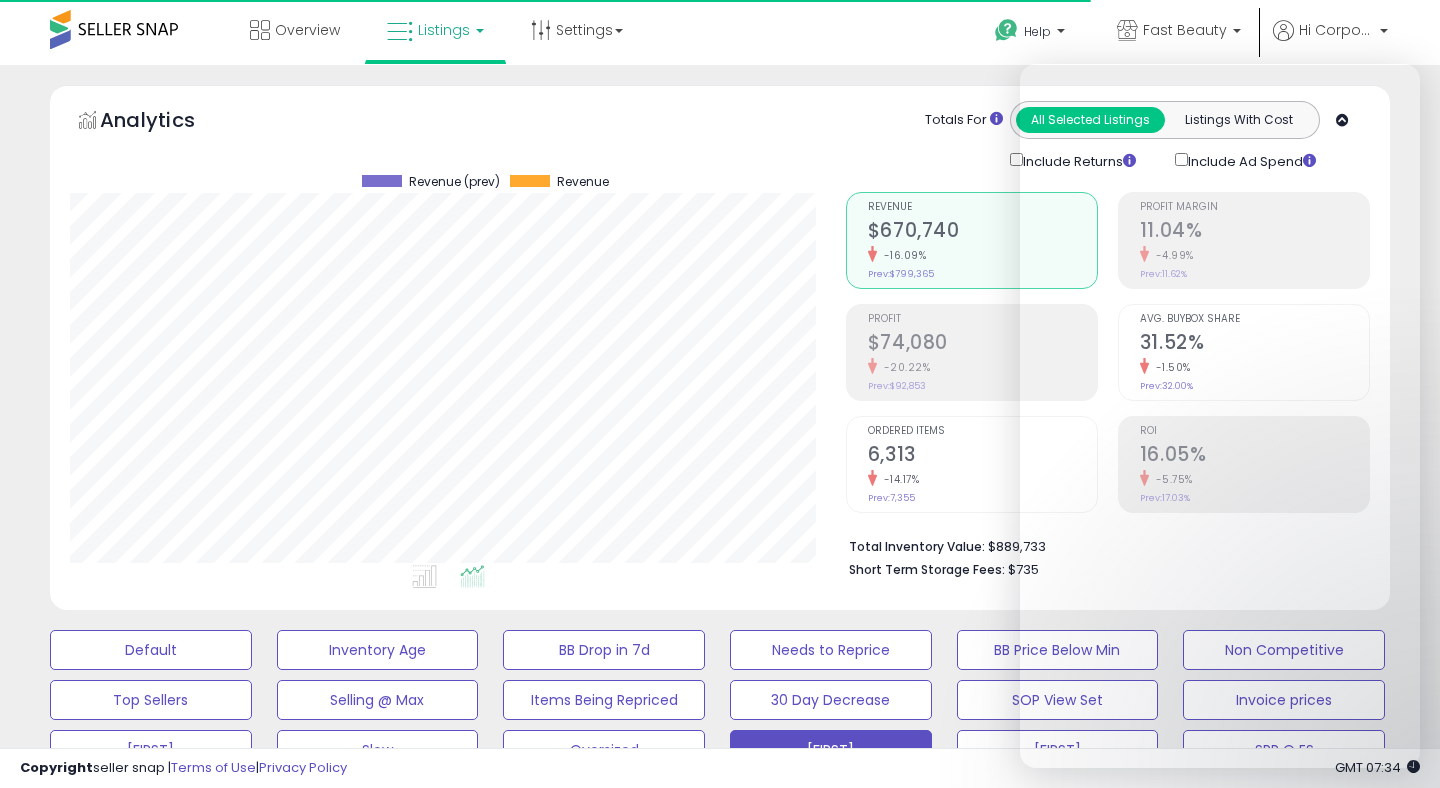 scroll, scrollTop: 0, scrollLeft: 0, axis: both 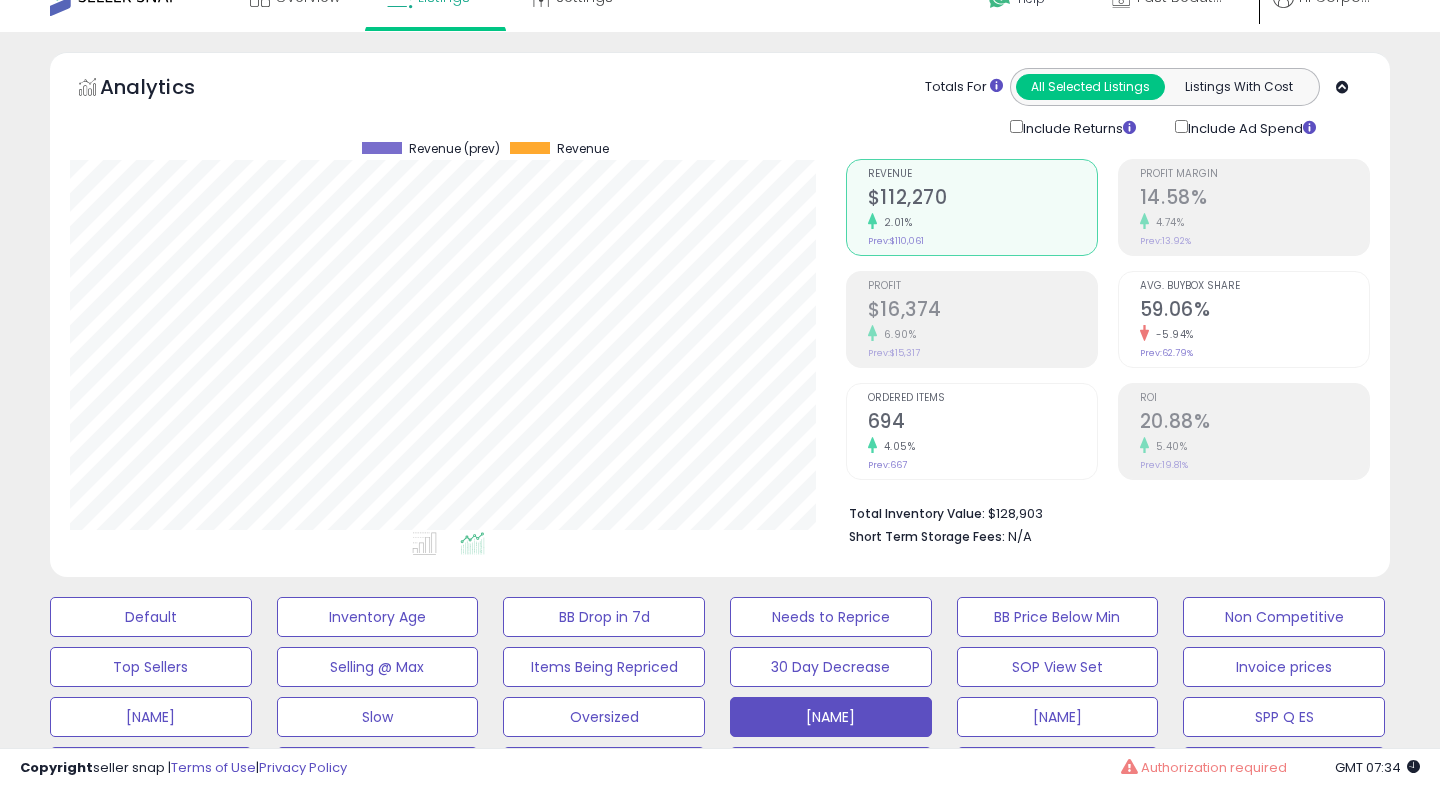 click on "20.88%" at bounding box center [1254, 423] 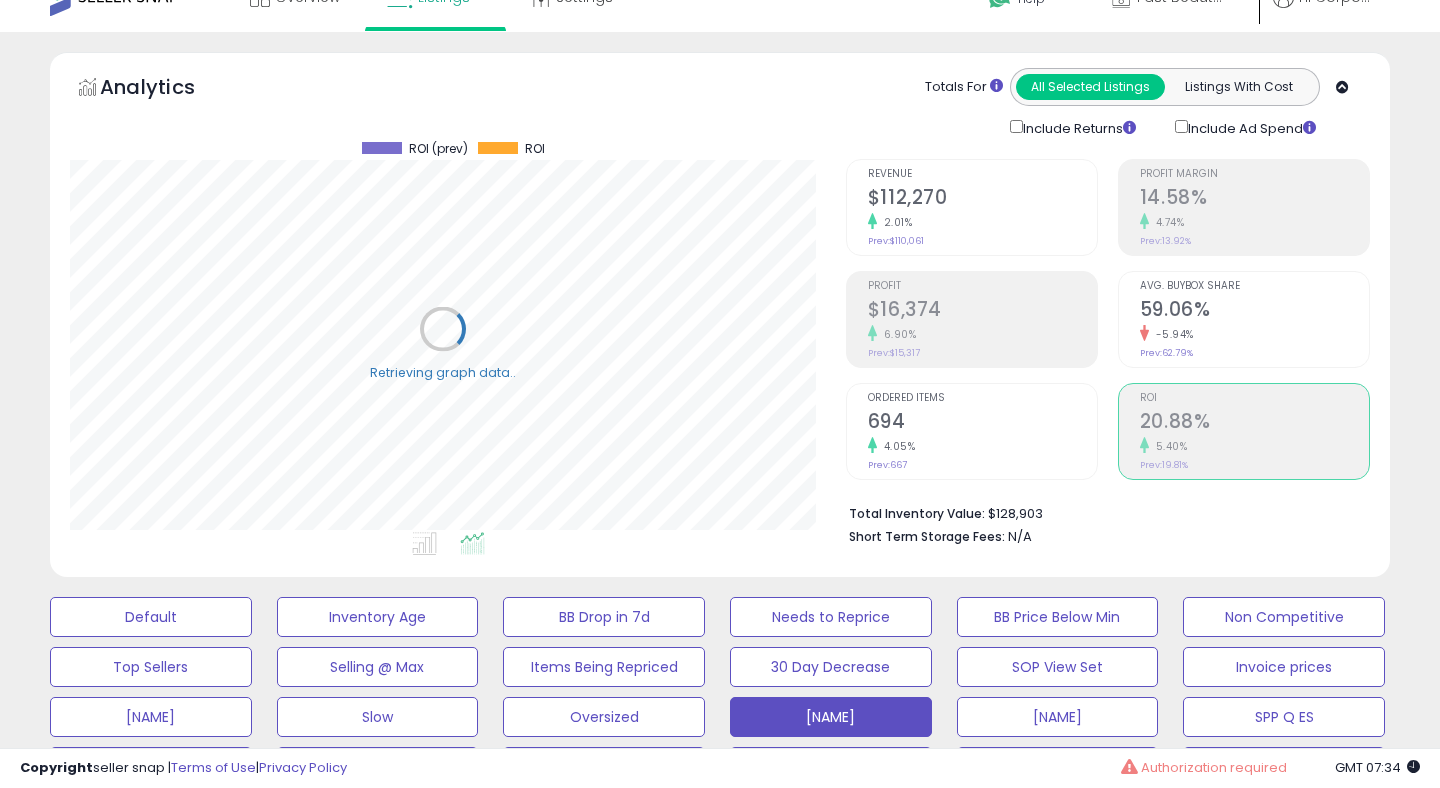 scroll, scrollTop: 999590, scrollLeft: 999224, axis: both 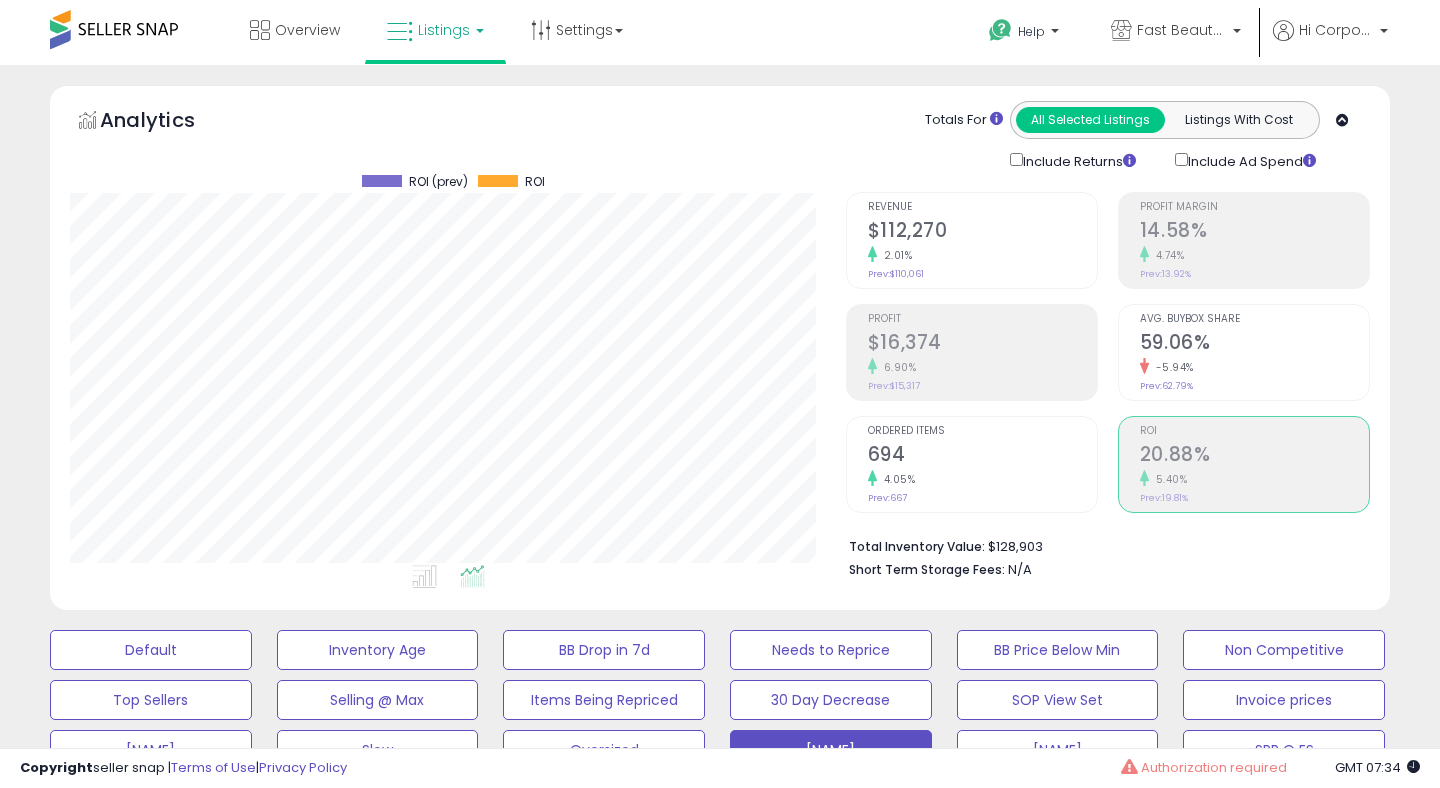 click on "$16,374" at bounding box center [982, 344] 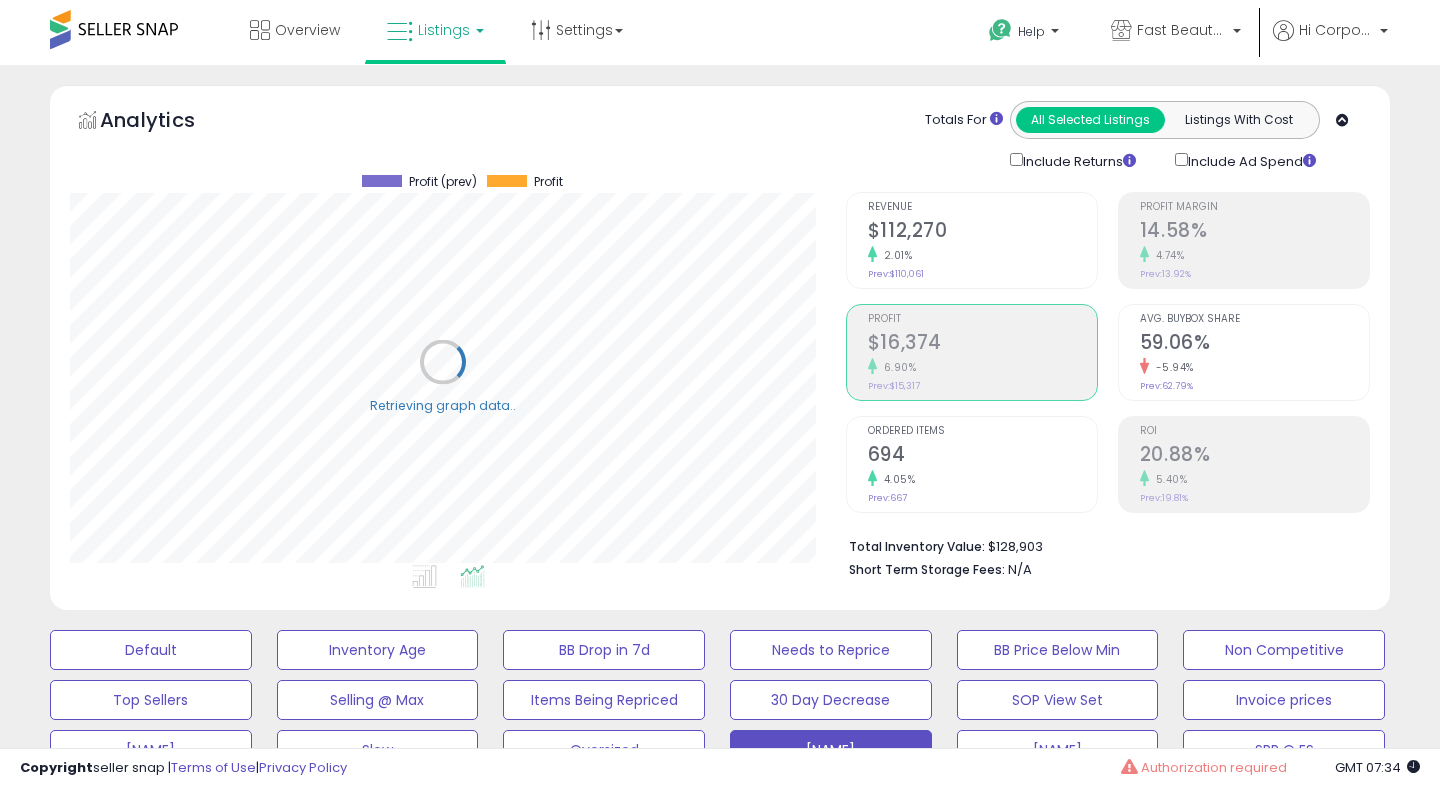 scroll, scrollTop: 999590, scrollLeft: 999224, axis: both 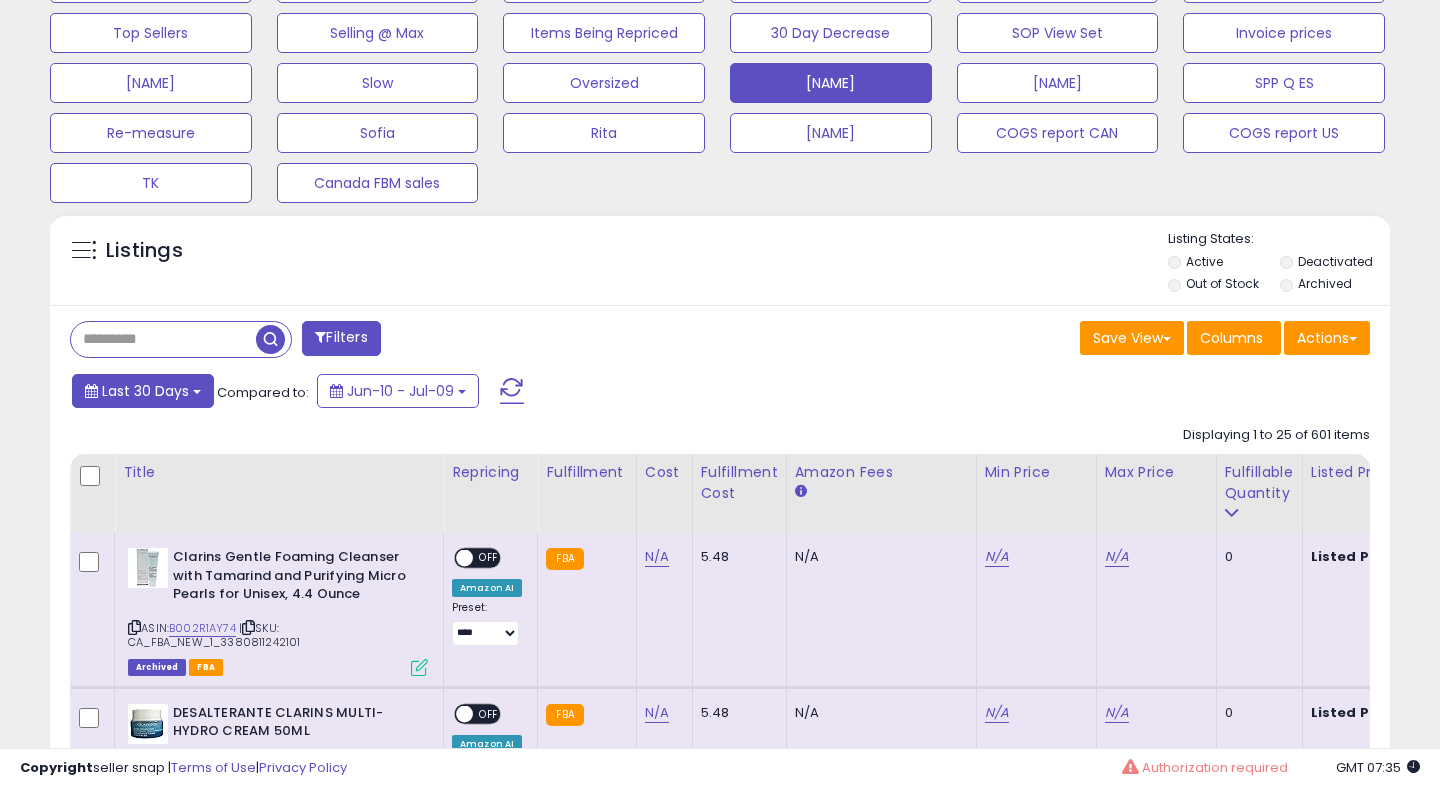 click on "Last 30 Days" at bounding box center (143, 391) 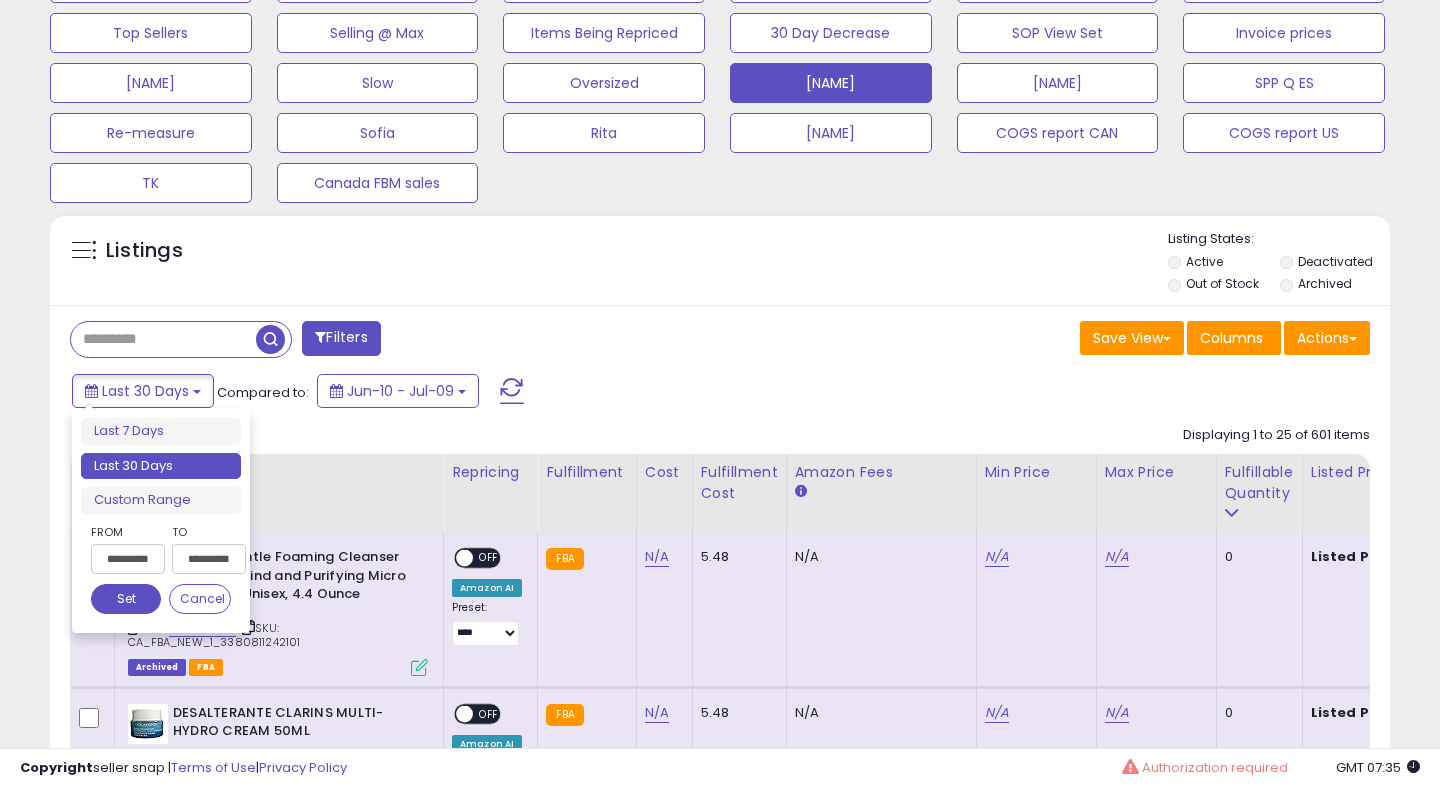 click on "**********" at bounding box center (128, 559) 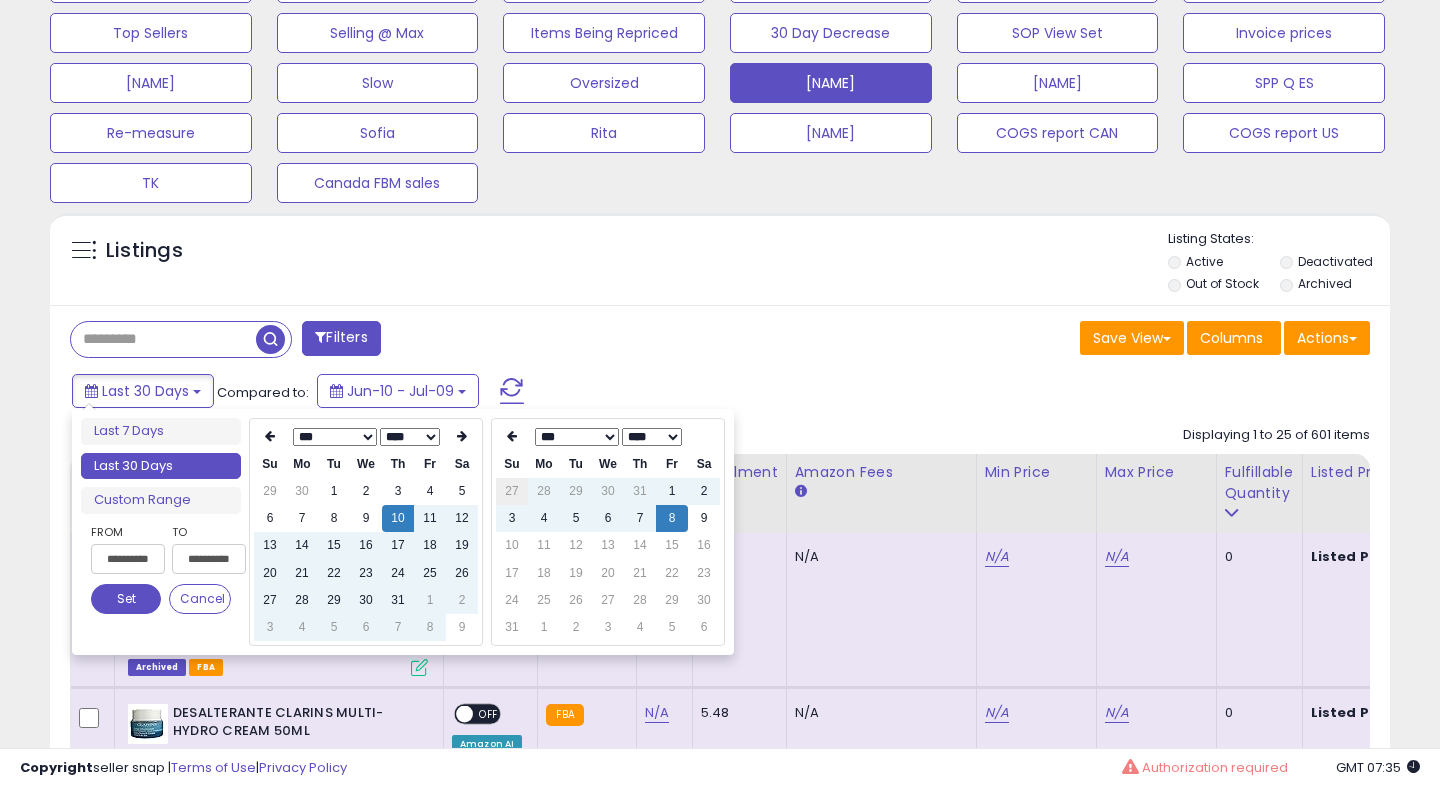 type on "**********" 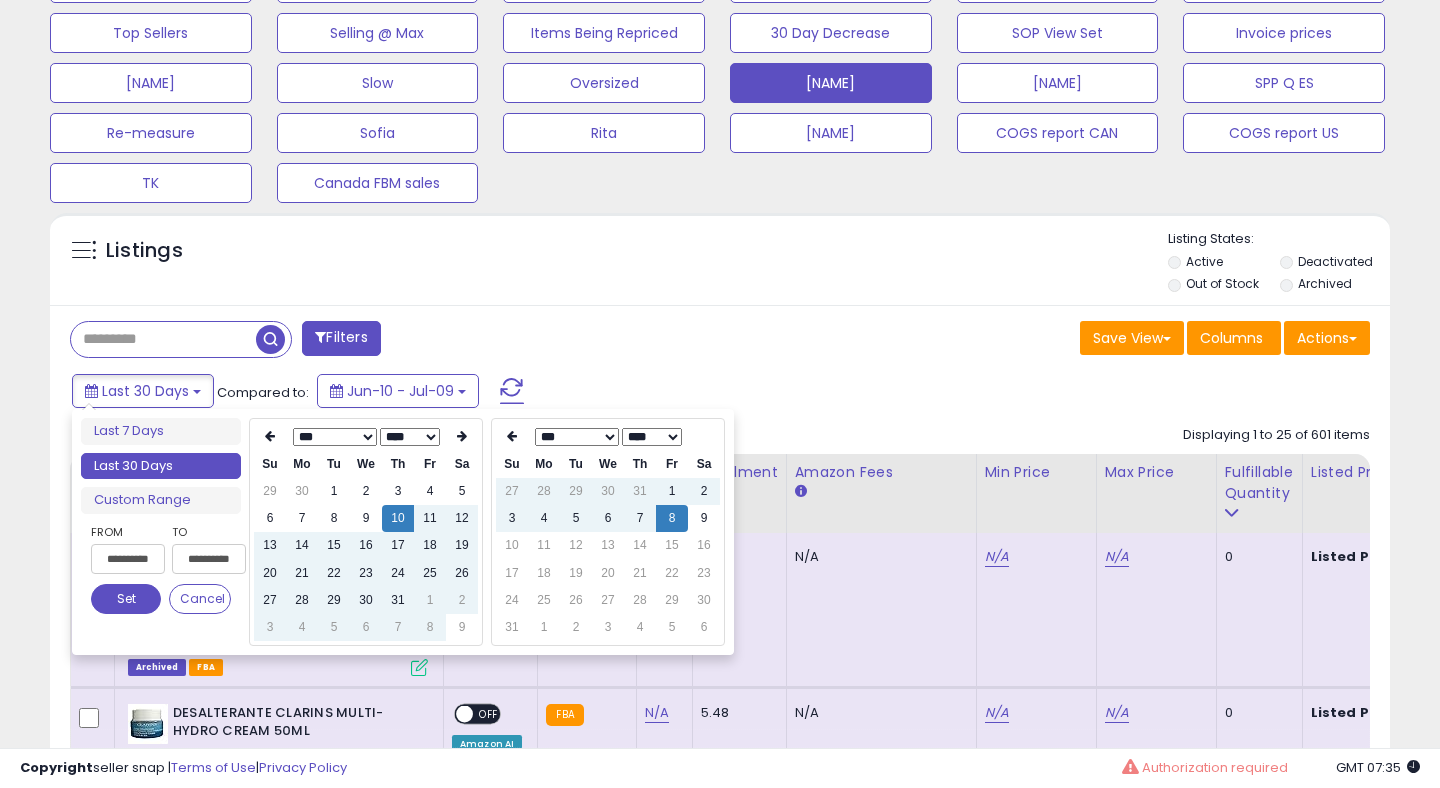 type on "**********" 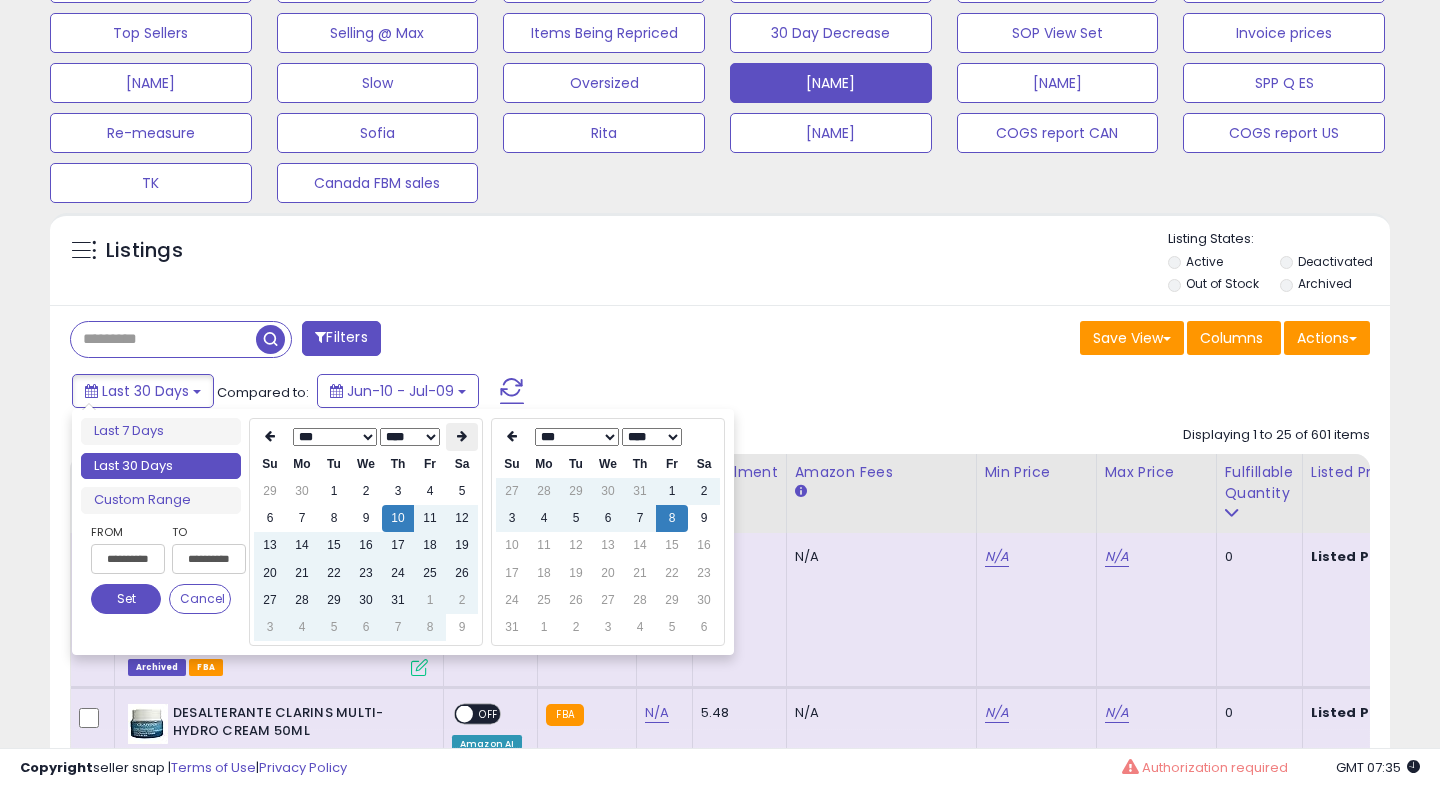 click at bounding box center (462, 437) 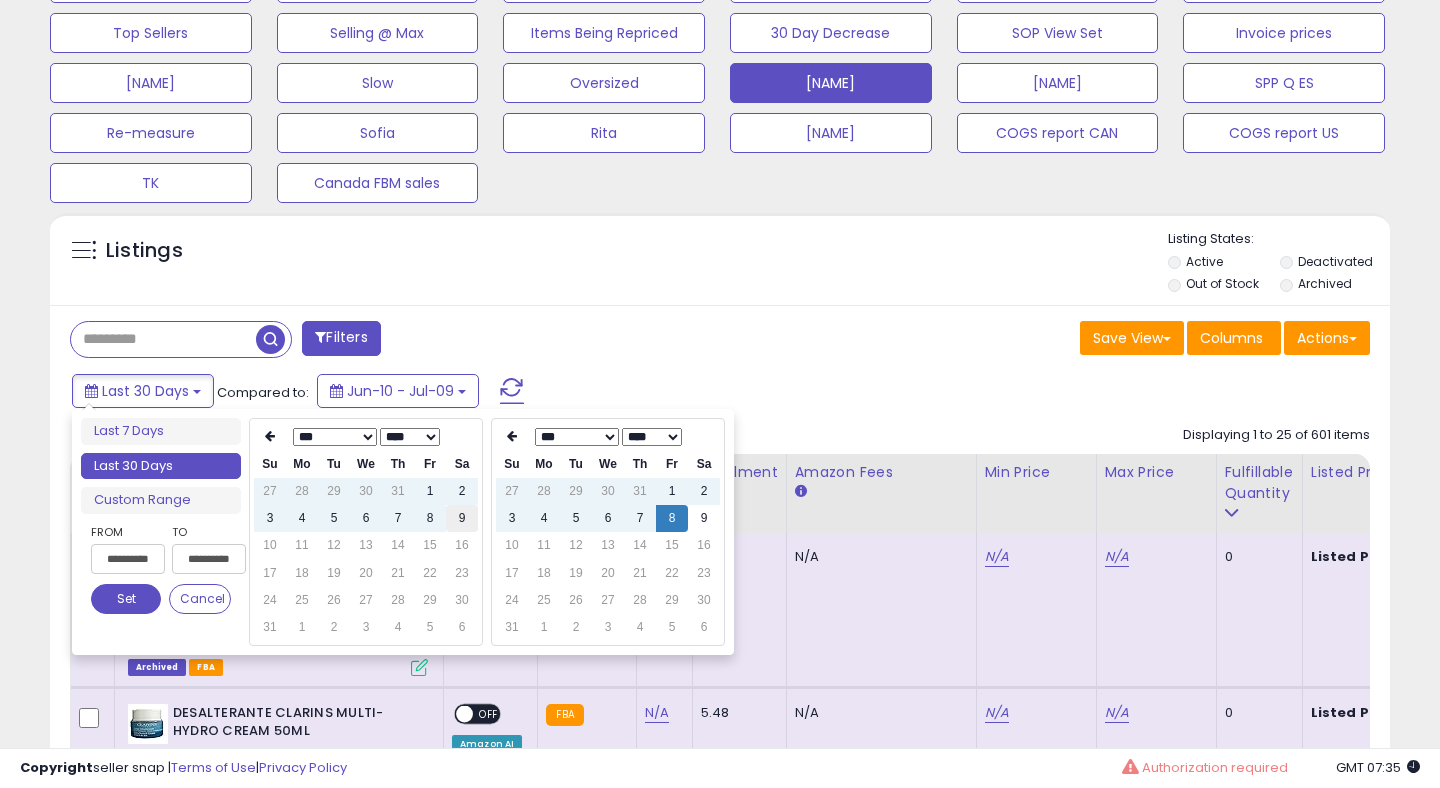type on "**********" 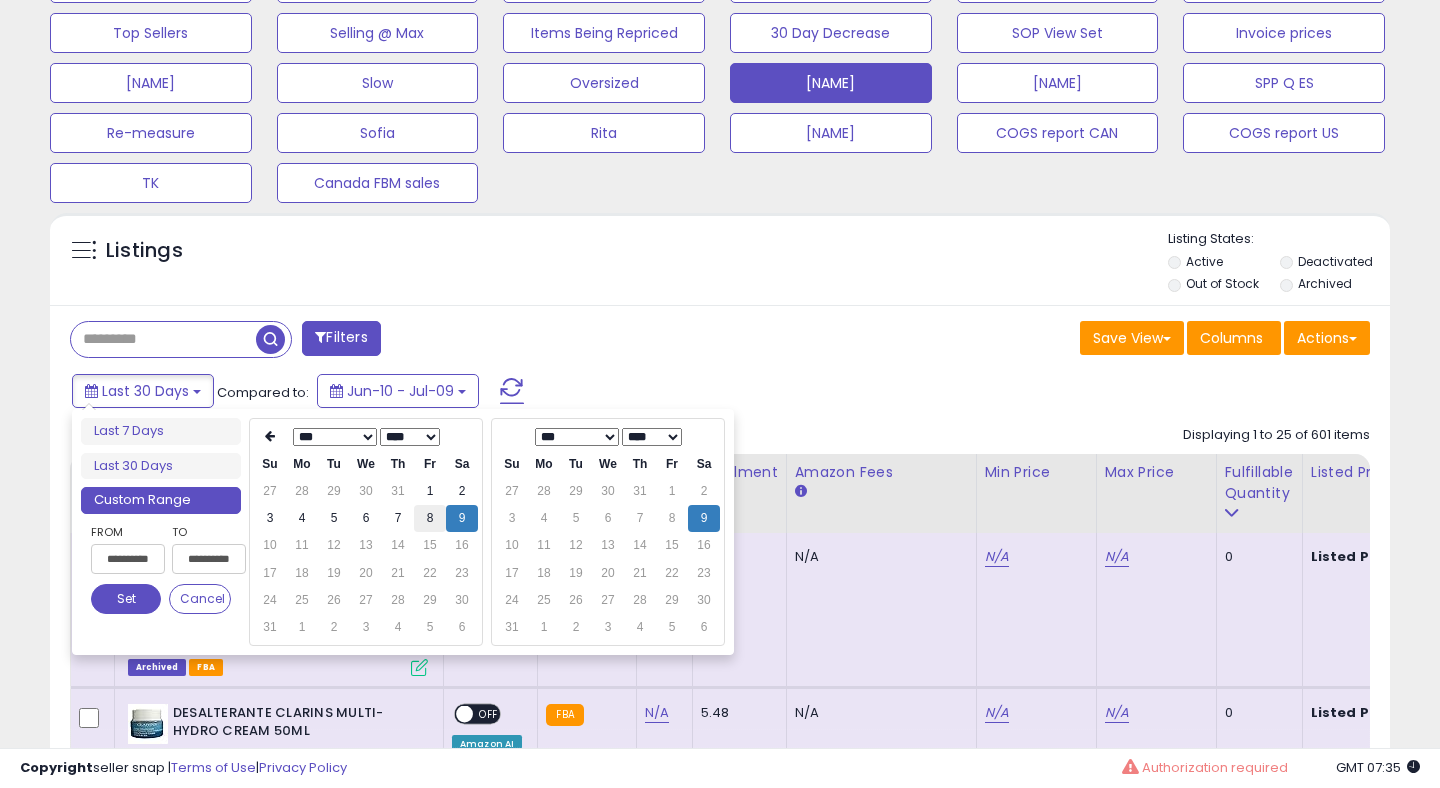 click on "8" at bounding box center [430, 518] 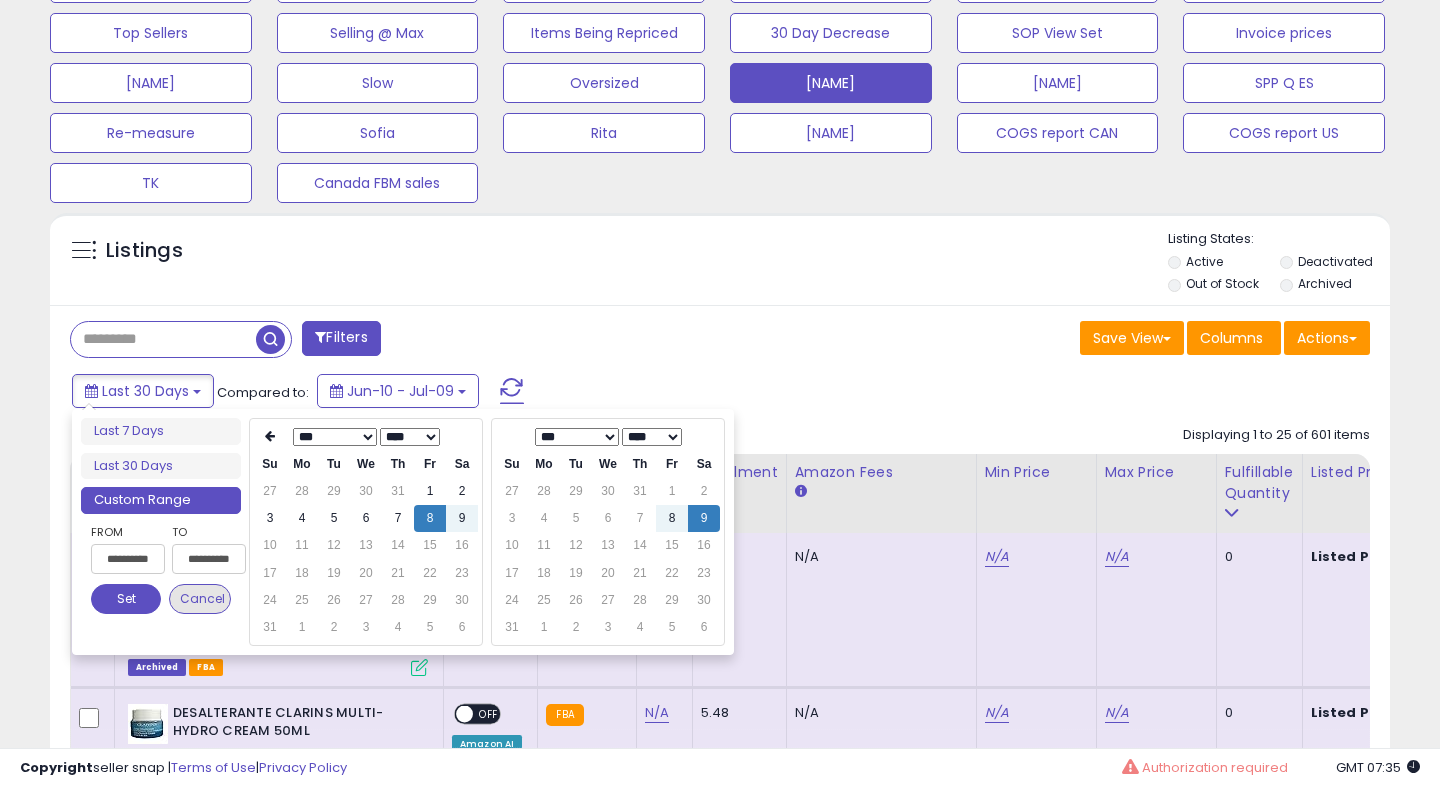 type on "**********" 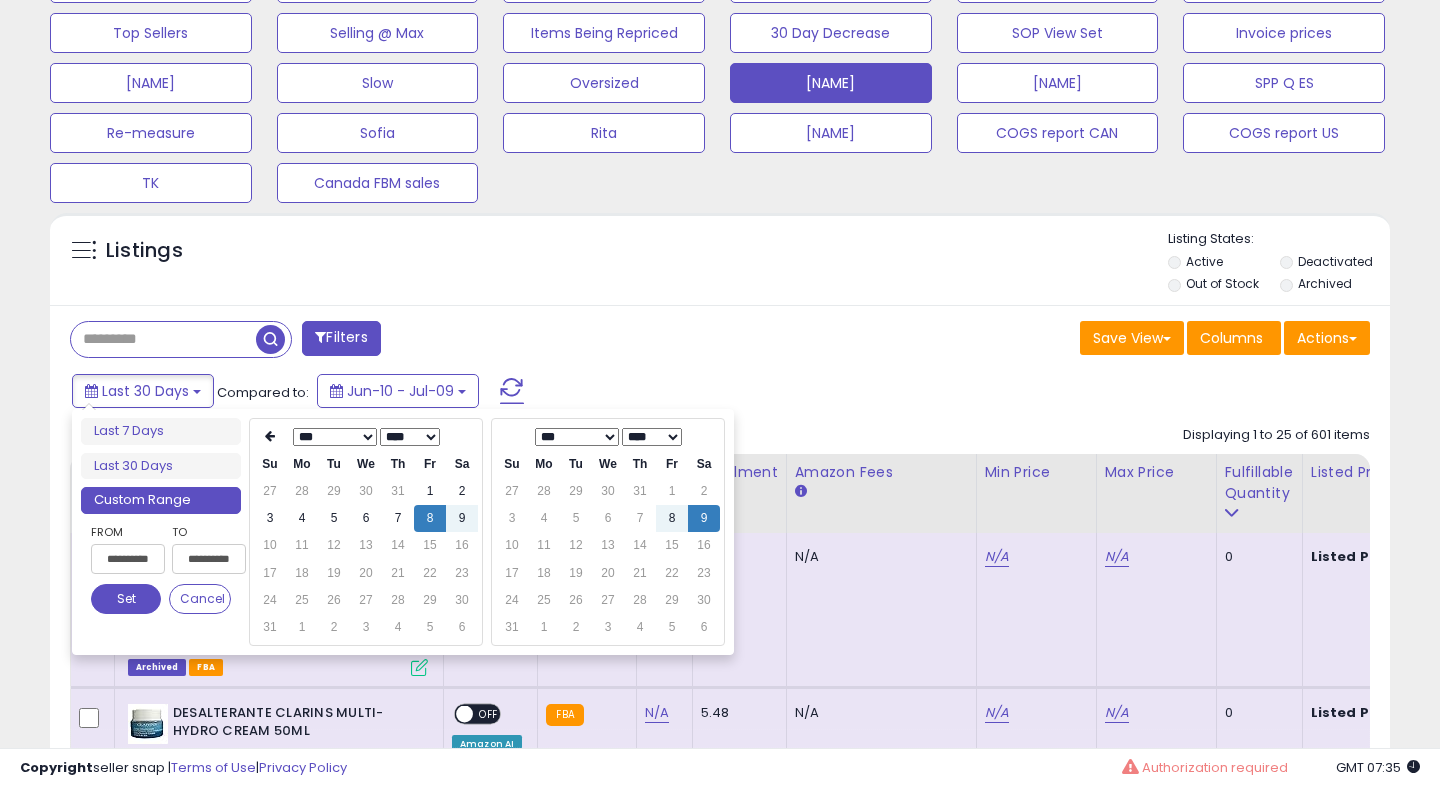 click on "Set" at bounding box center [126, 599] 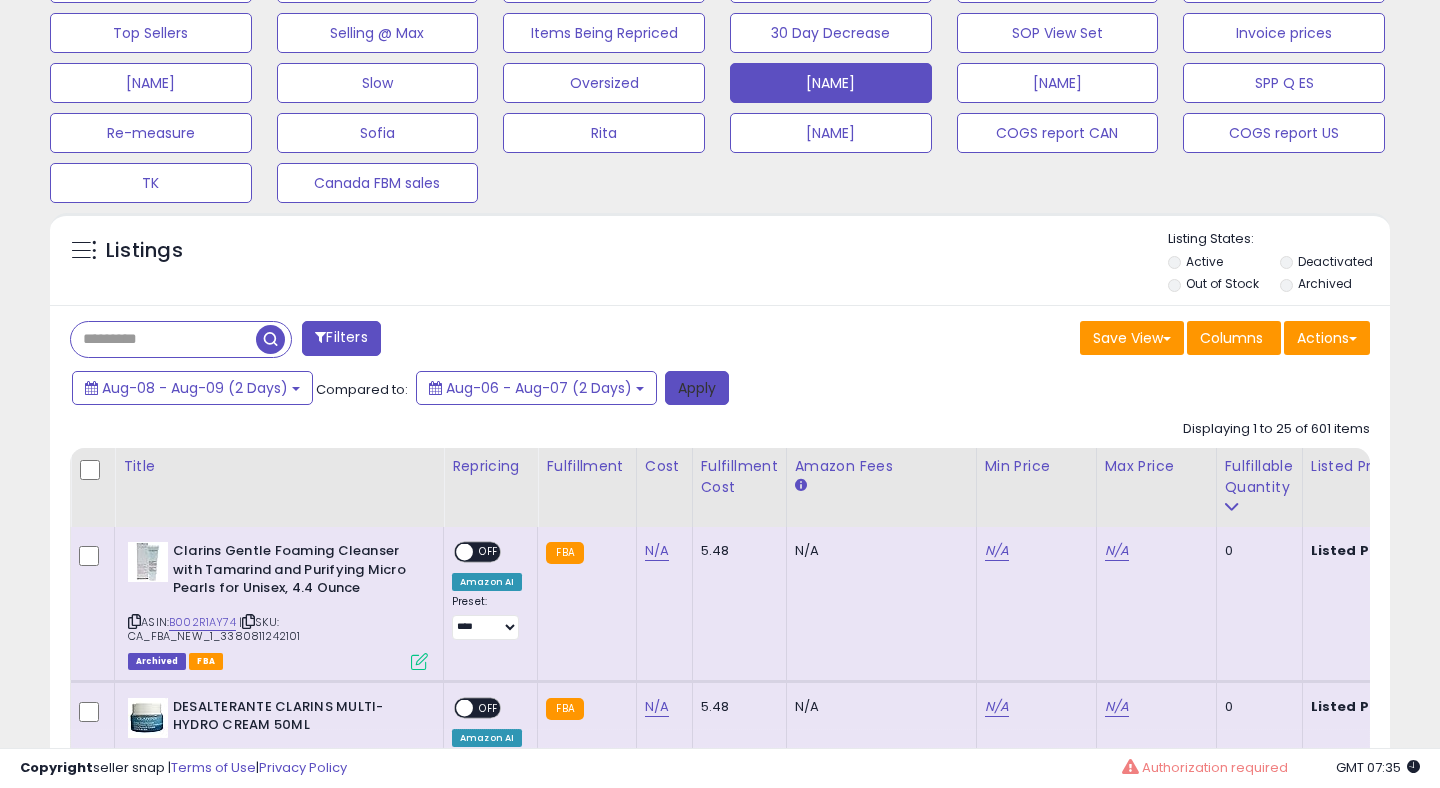 click on "Apply" at bounding box center (697, 388) 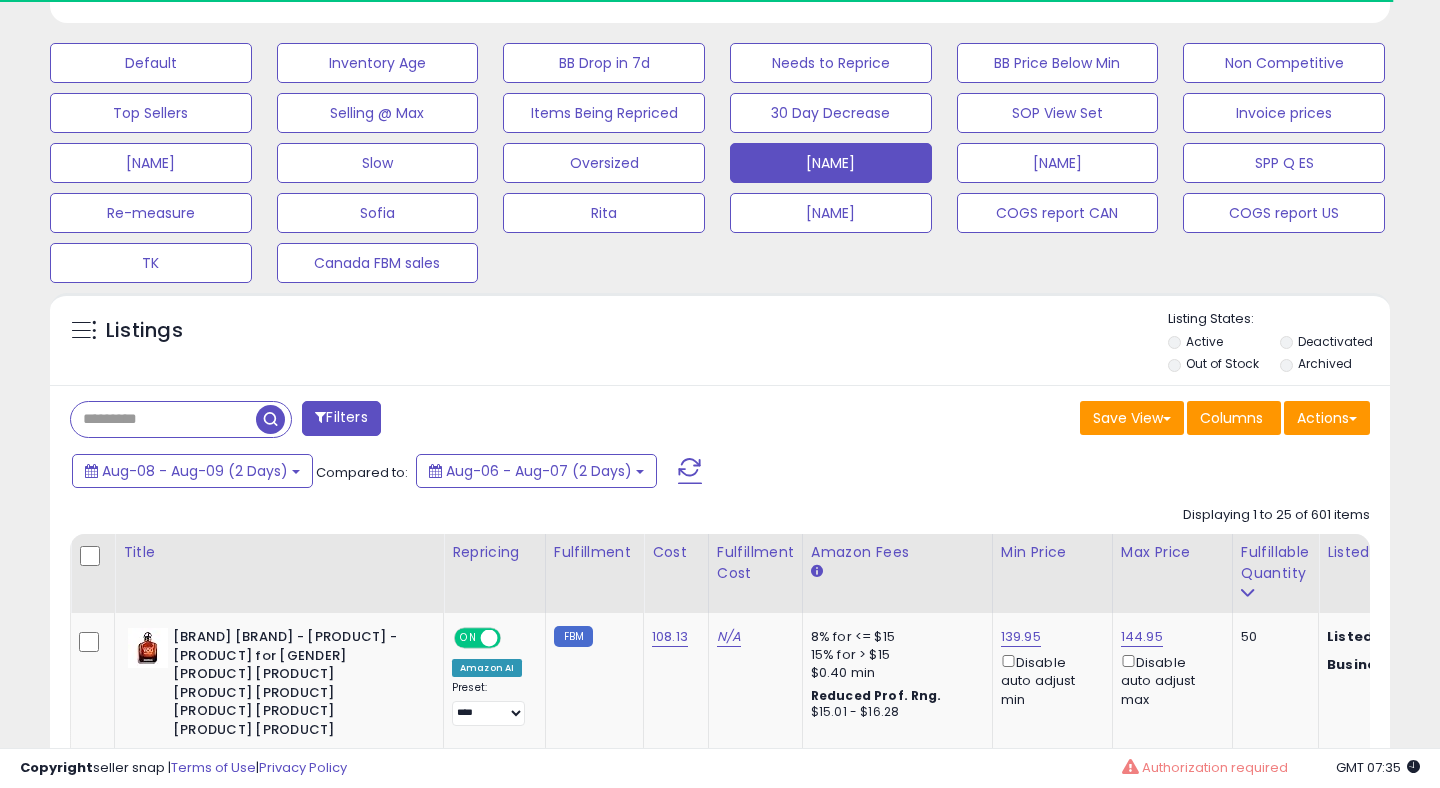 scroll, scrollTop: 667, scrollLeft: 0, axis: vertical 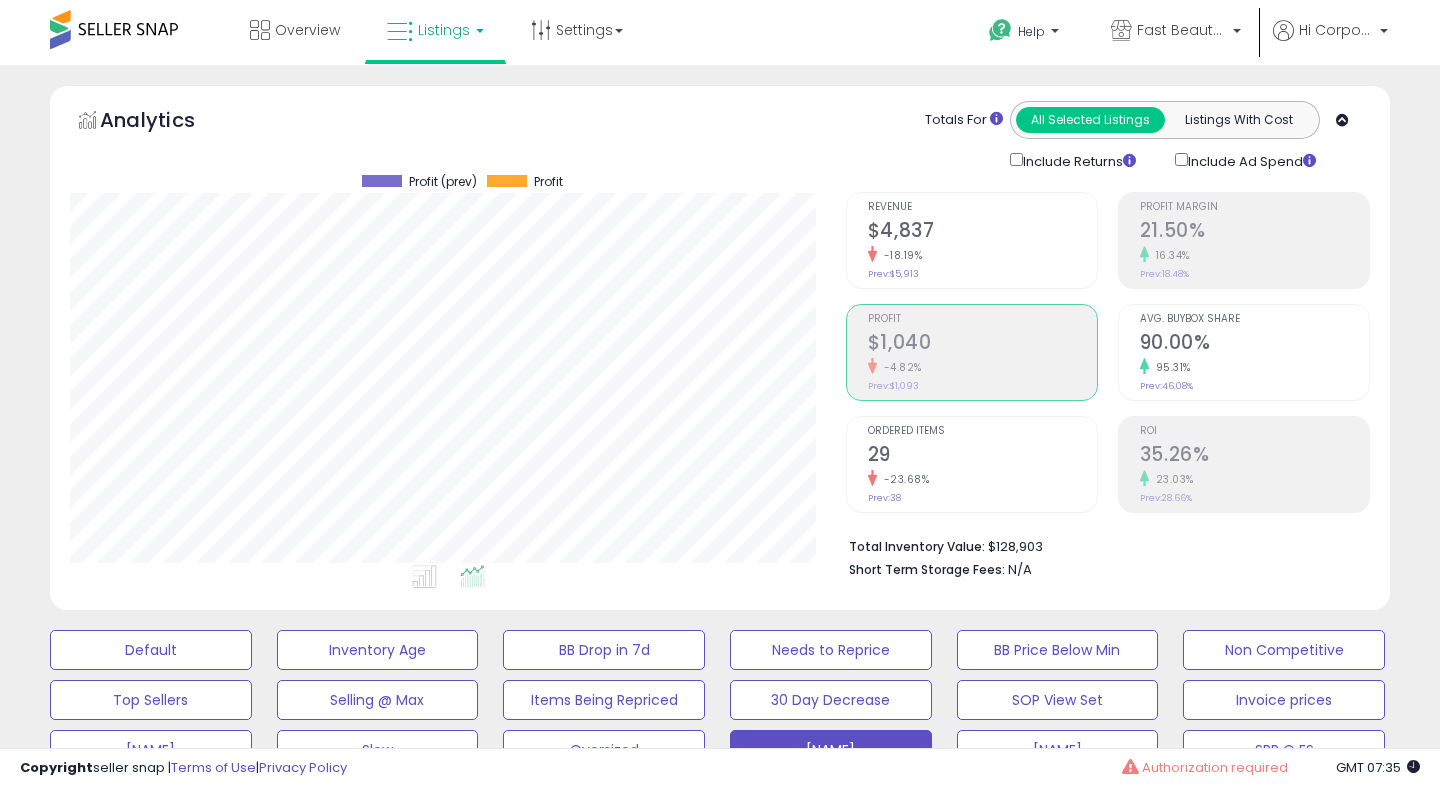 click on "-18.19%" 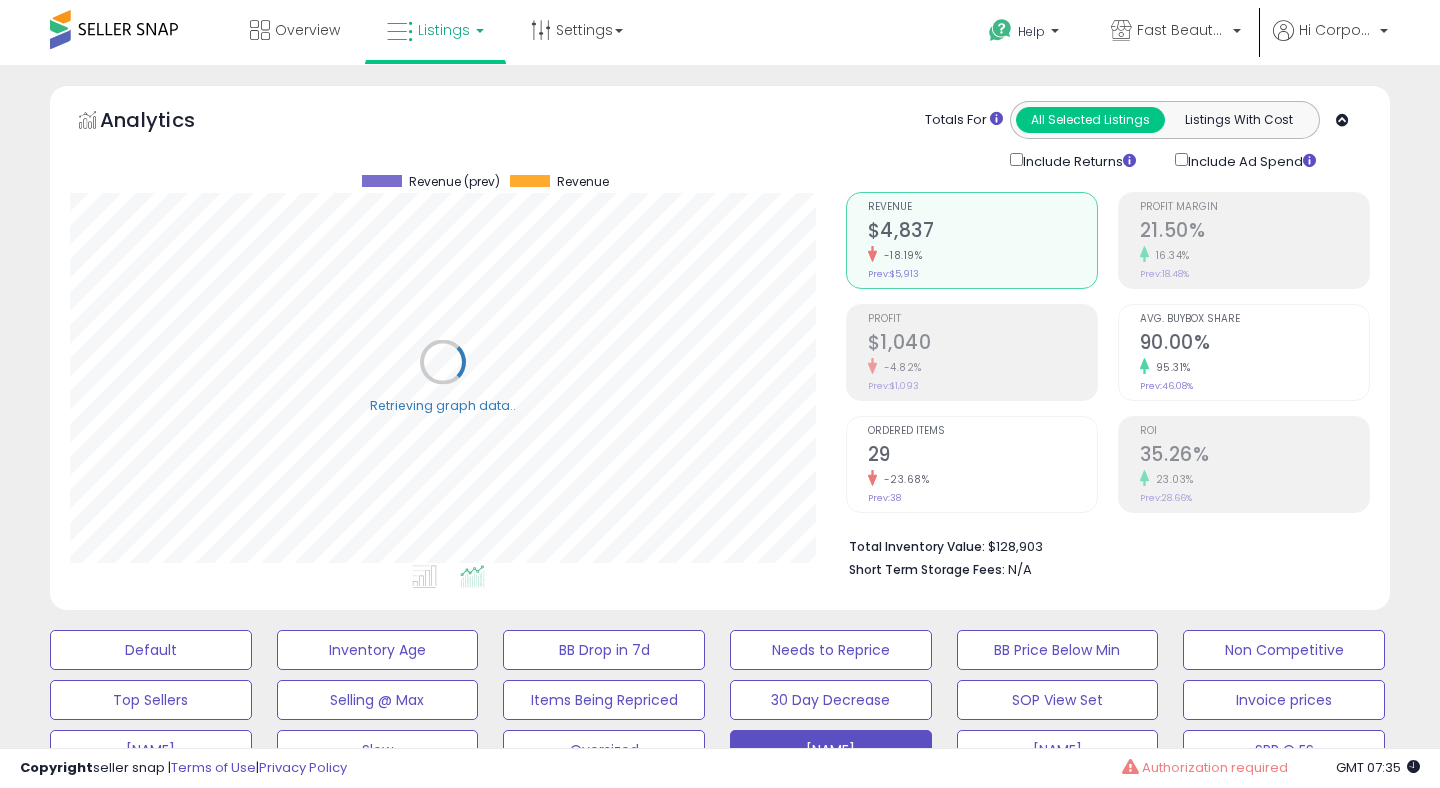 scroll, scrollTop: 999590, scrollLeft: 999224, axis: both 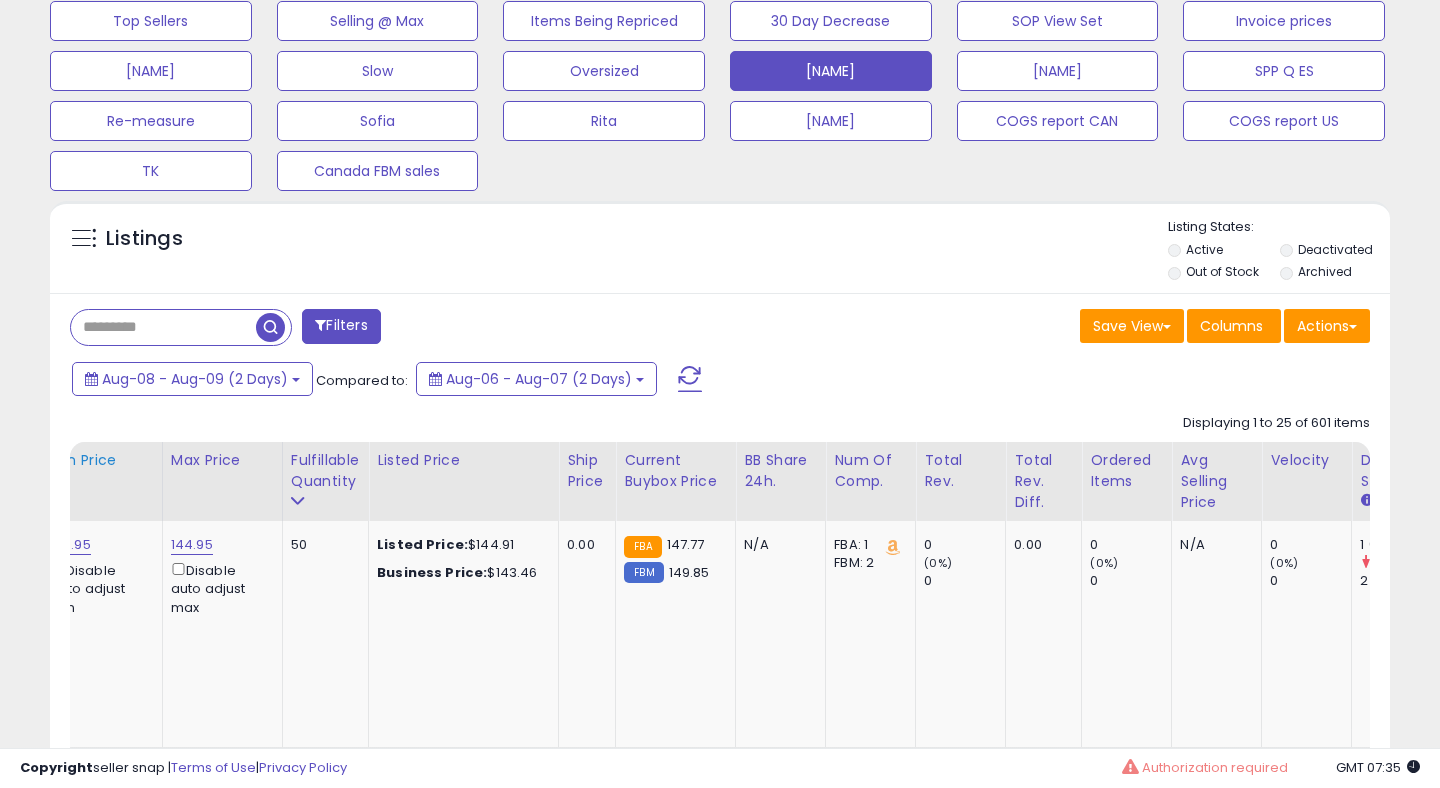 click on "Ordered Items" at bounding box center (1126, 471) 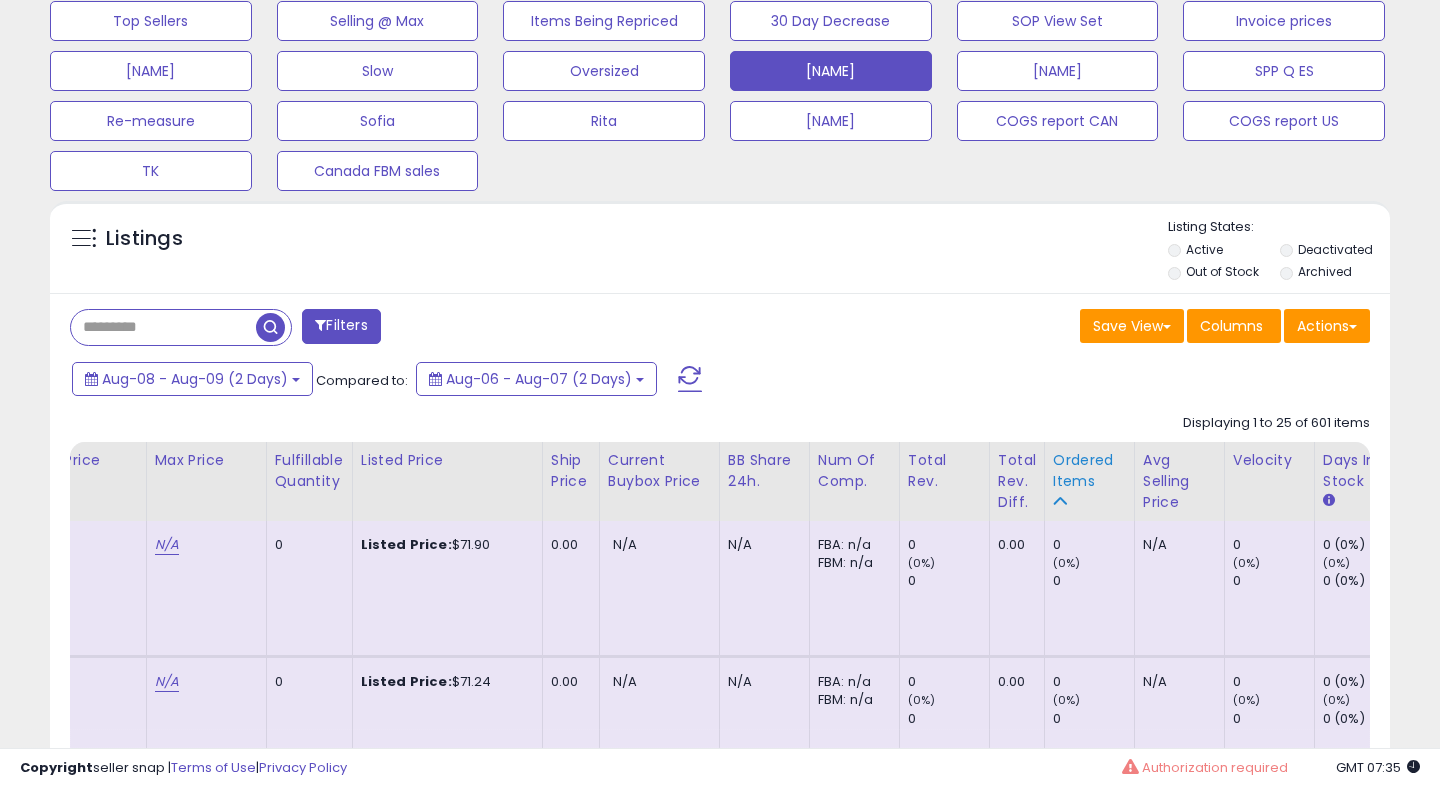 click on "Ordered Items" at bounding box center (1089, 471) 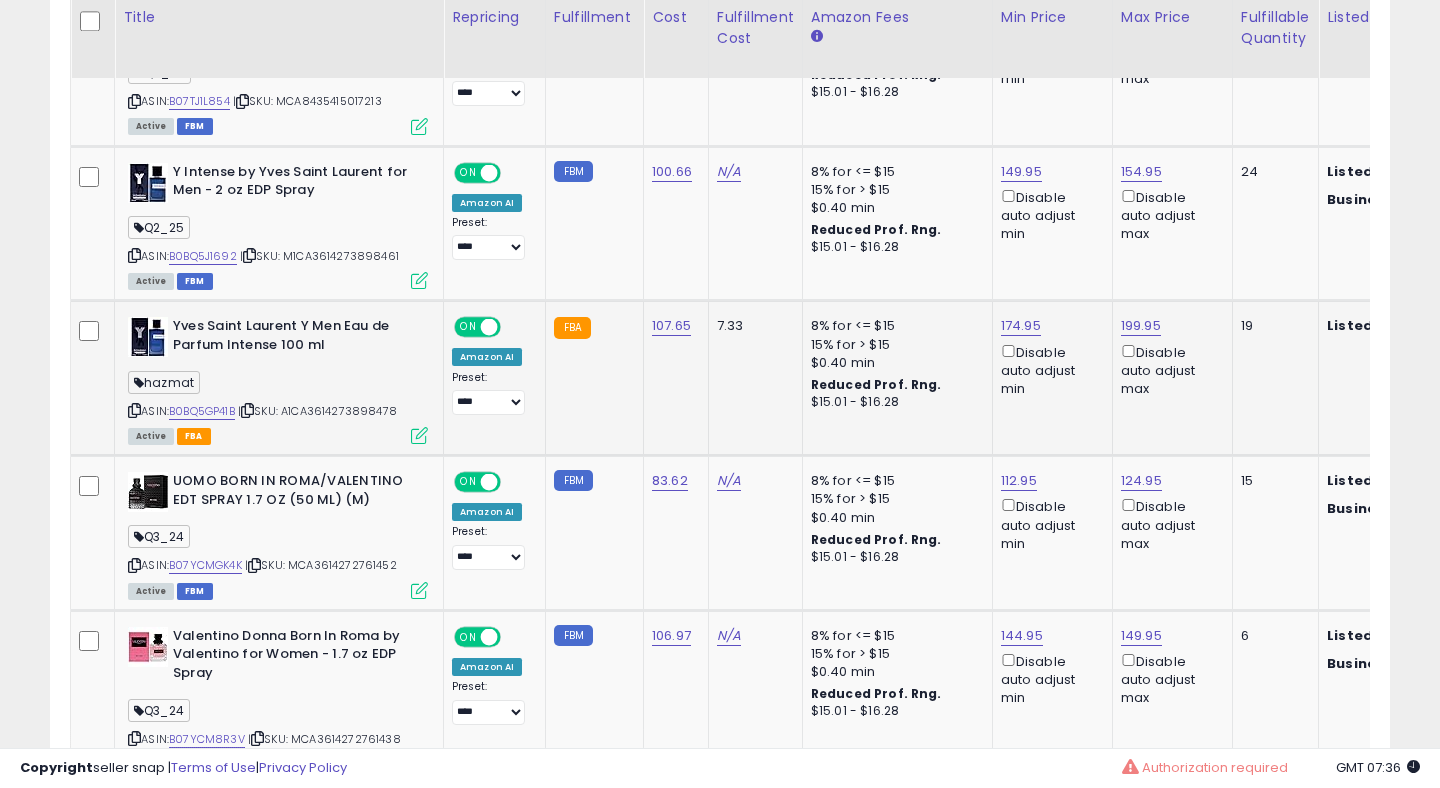 click on "Disable auto adjust max" at bounding box center [1169, 524] 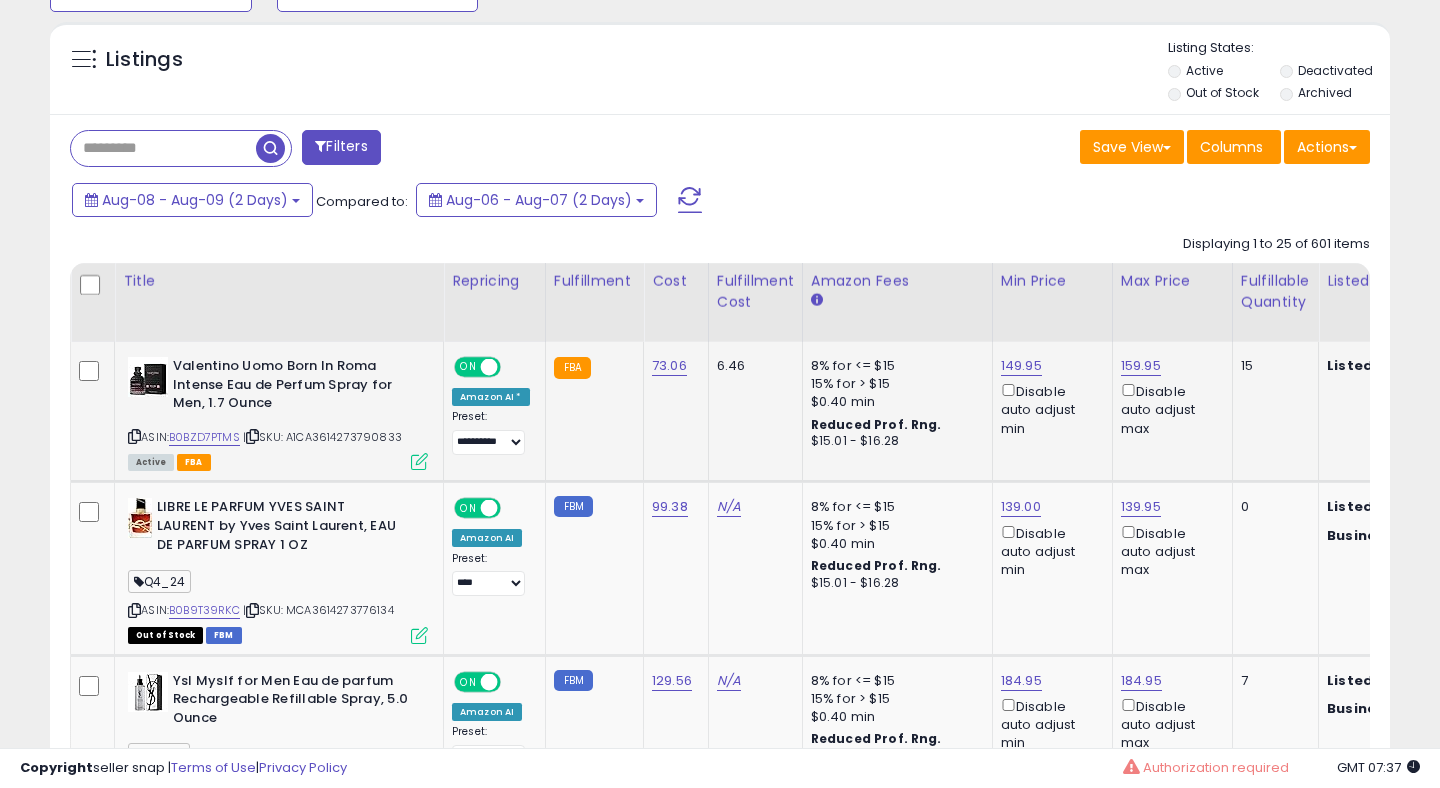 drag, startPoint x: 322, startPoint y: 441, endPoint x: 406, endPoint y: 435, distance: 84.21401 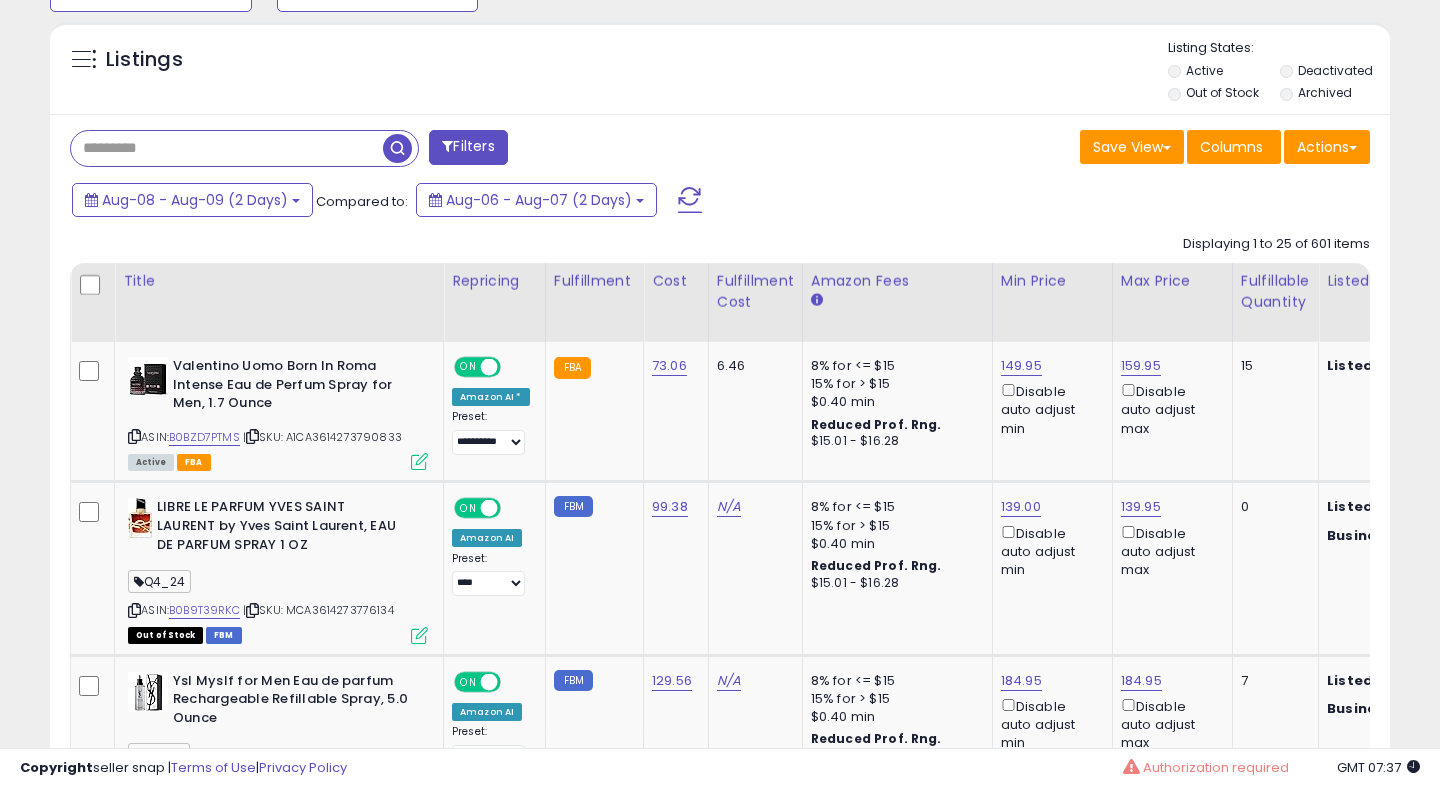 click at bounding box center [227, 148] 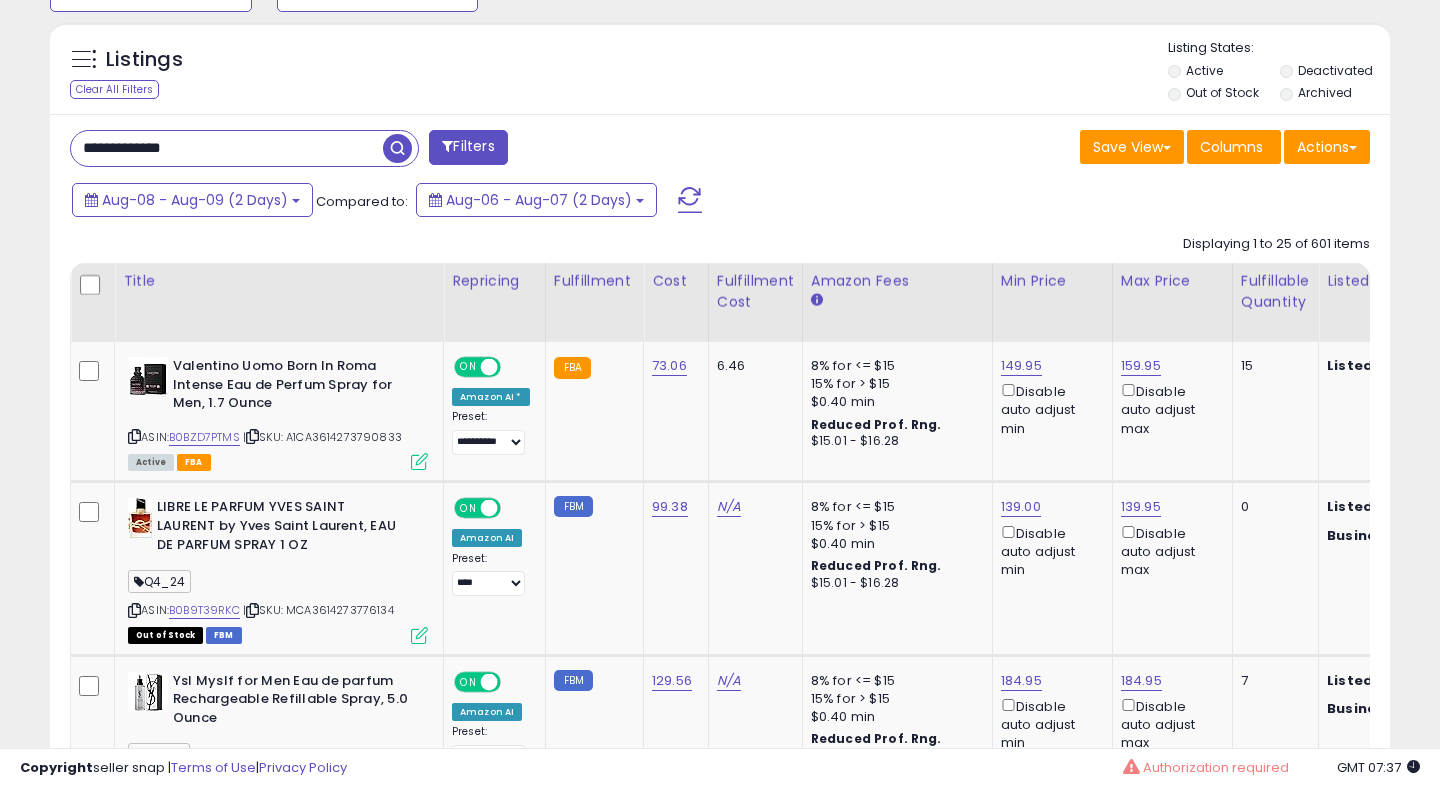 type on "**********" 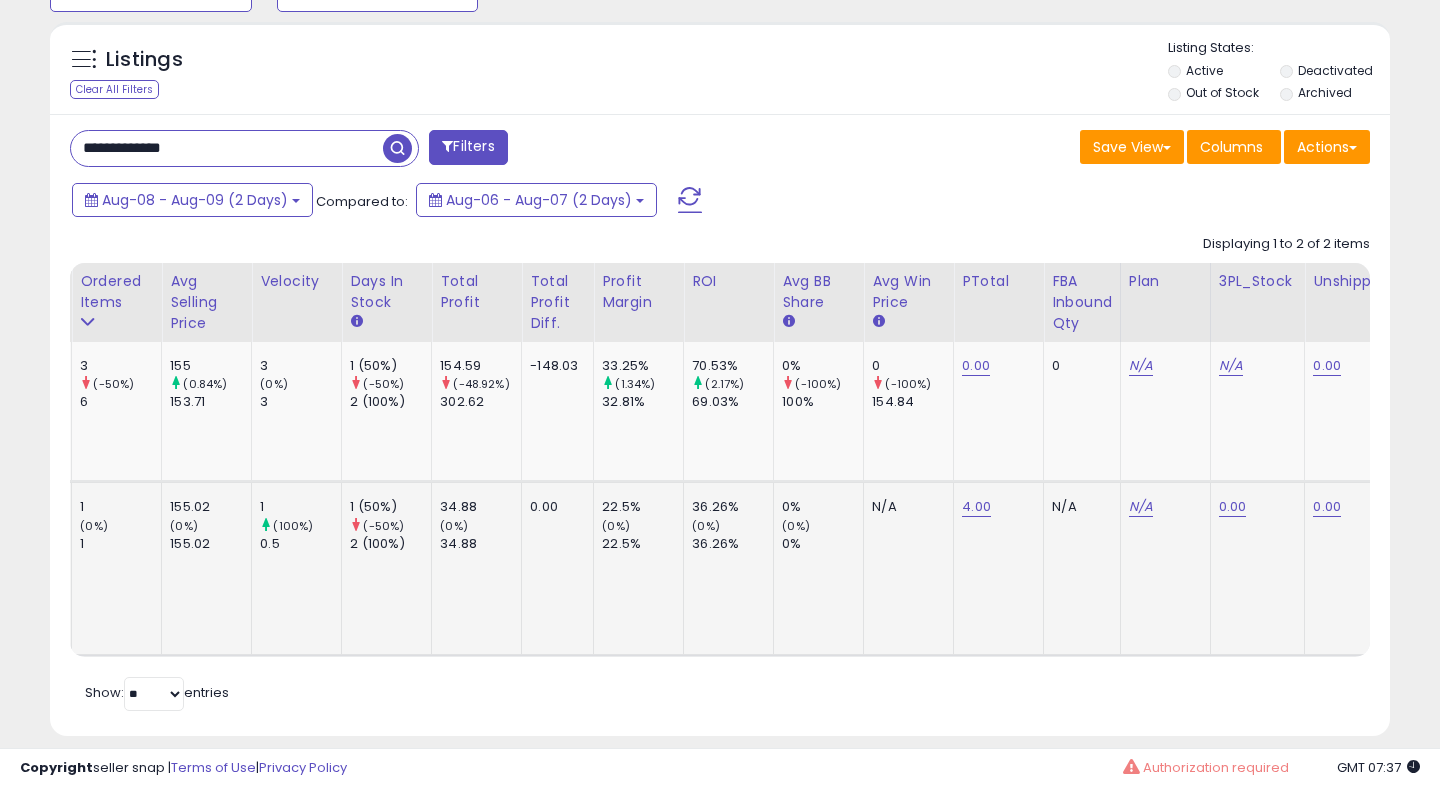 click on "22.5%     (0%)   22.5%" 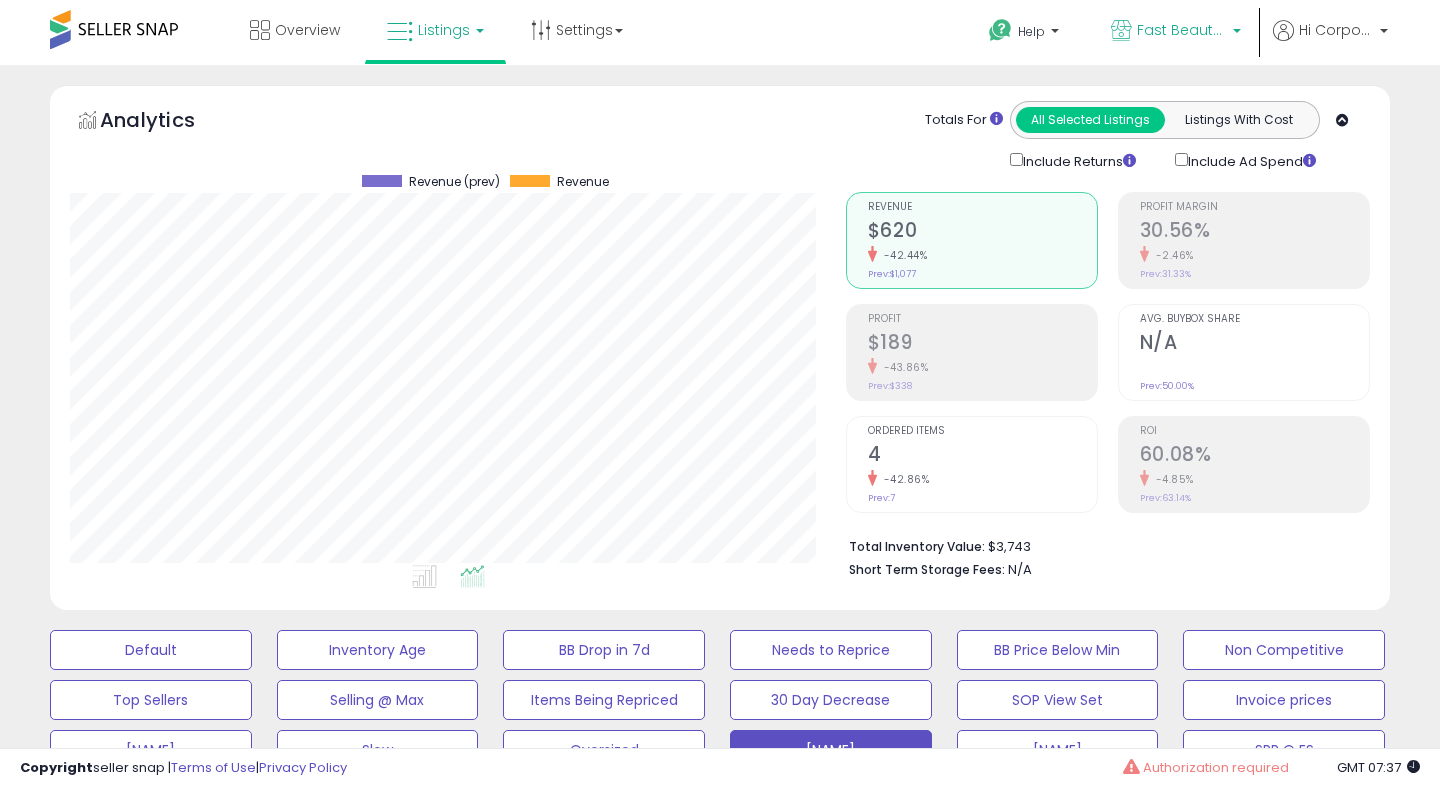 click on "Fast Beauty (Canada)" at bounding box center (1182, 30) 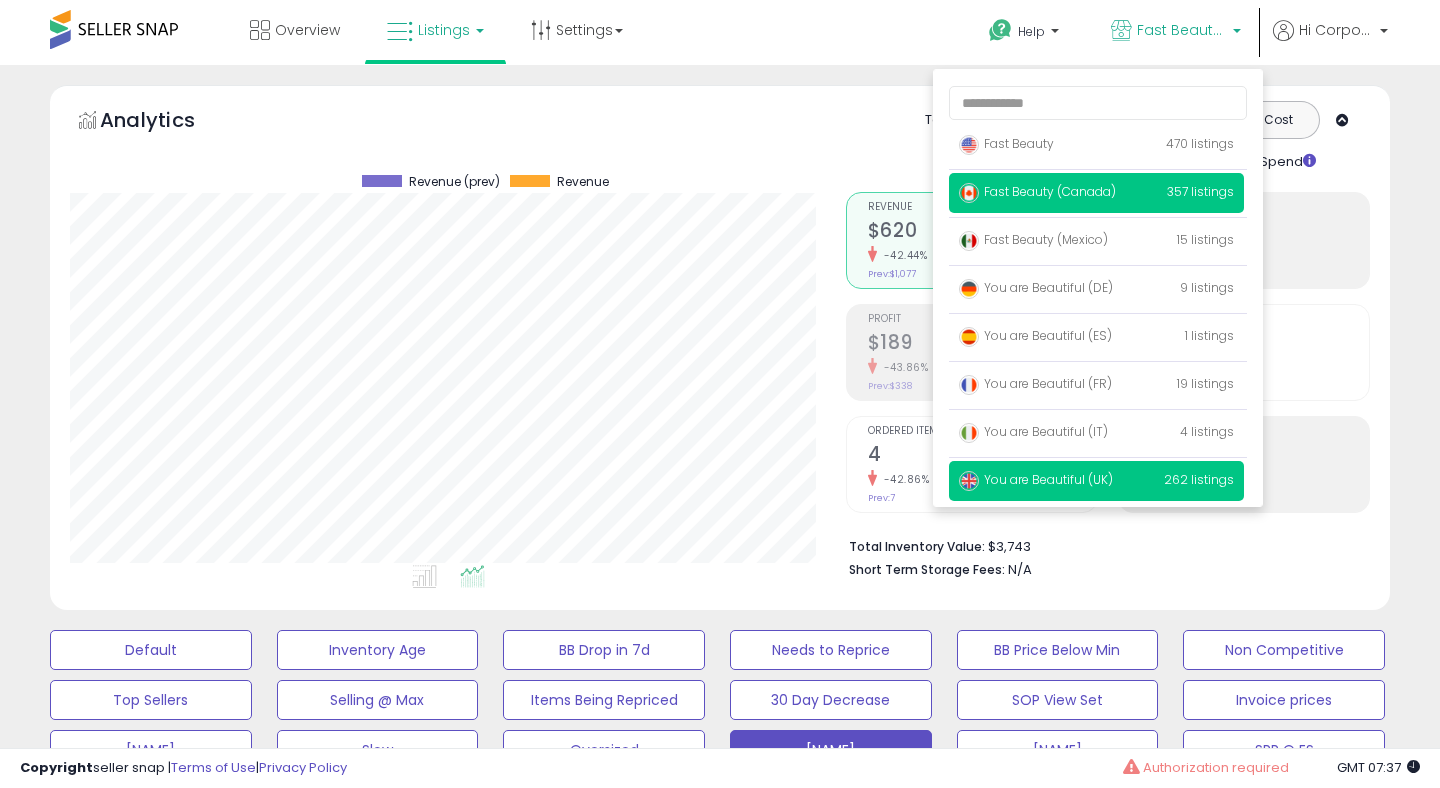click on "You are Beautiful (UK)" at bounding box center [1036, 479] 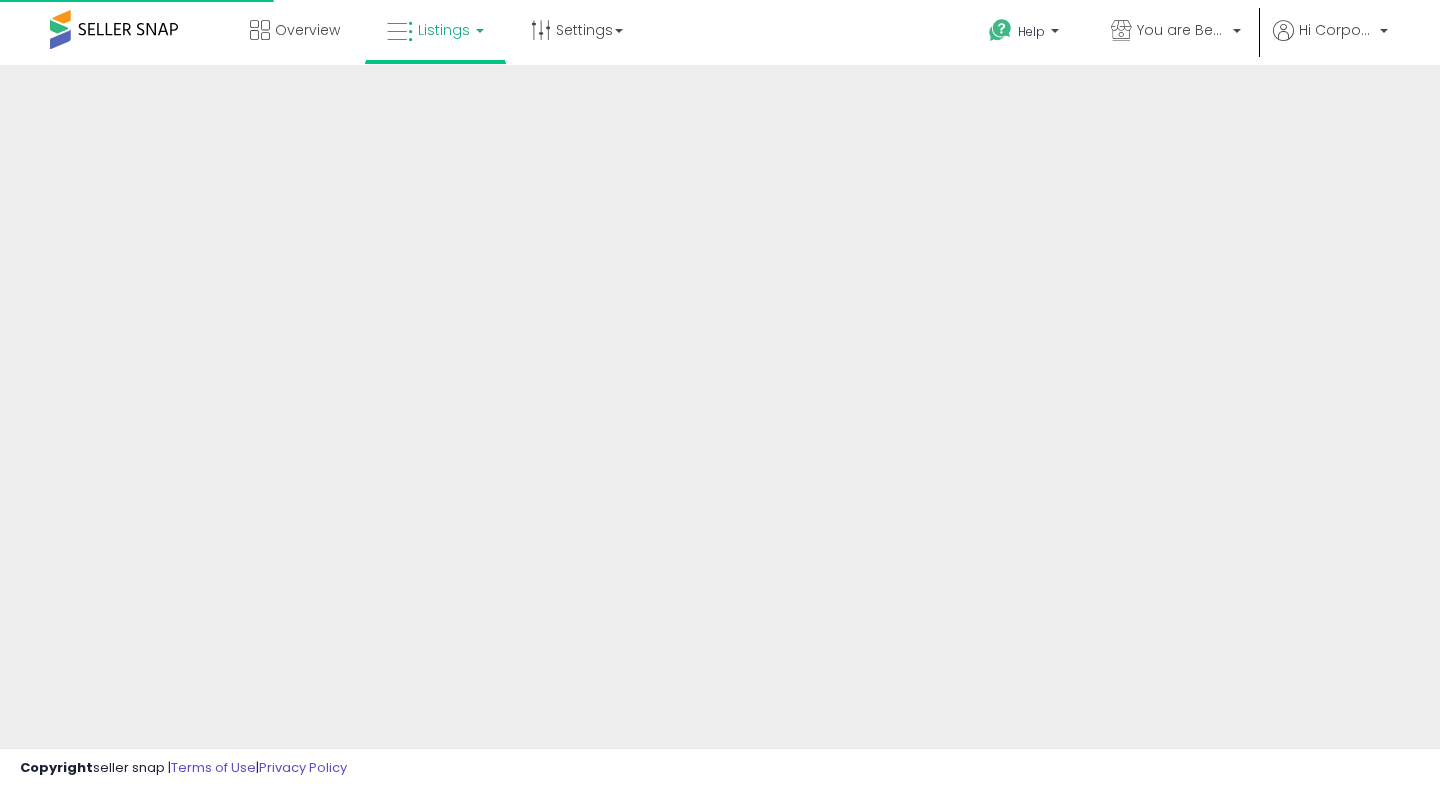 scroll, scrollTop: 0, scrollLeft: 0, axis: both 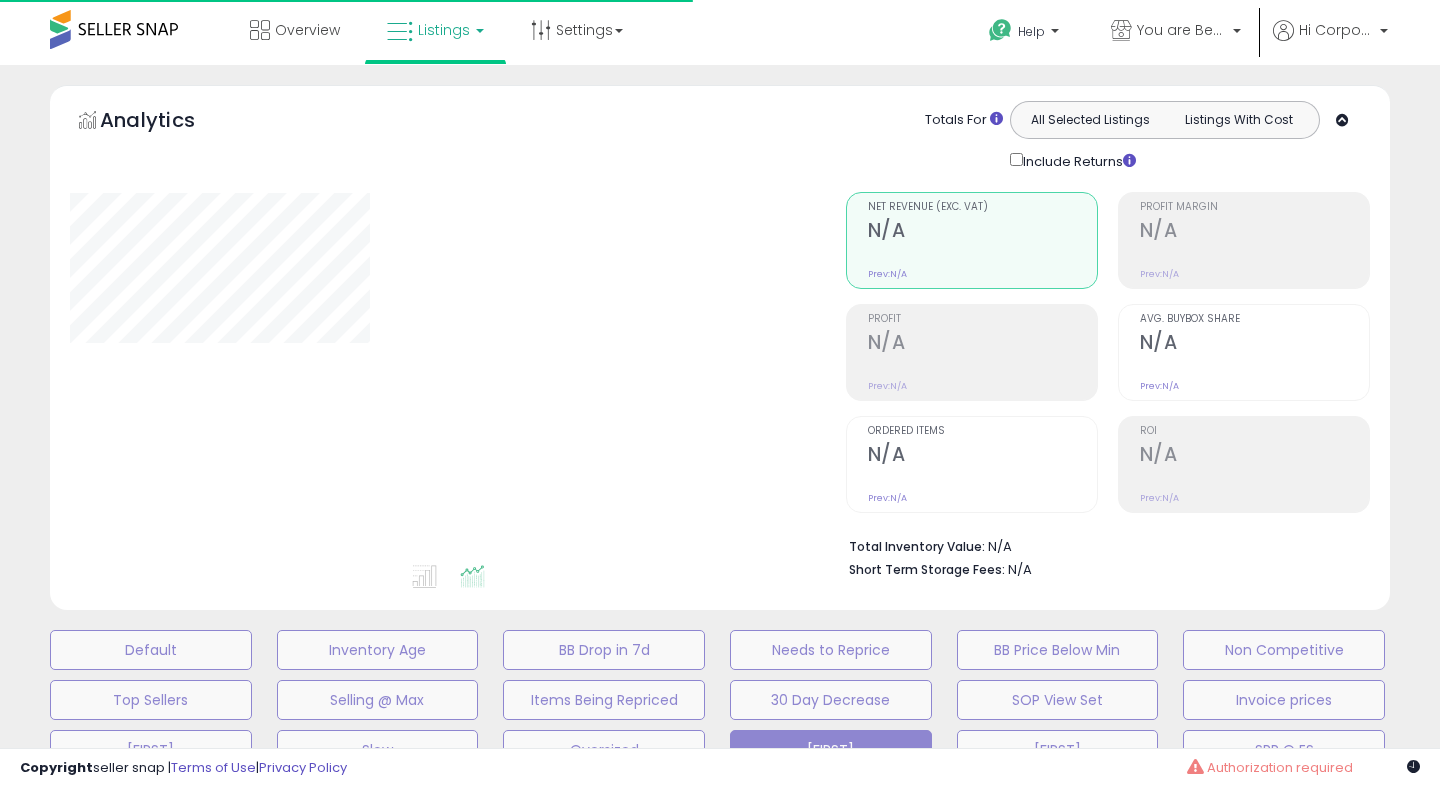 type on "**********" 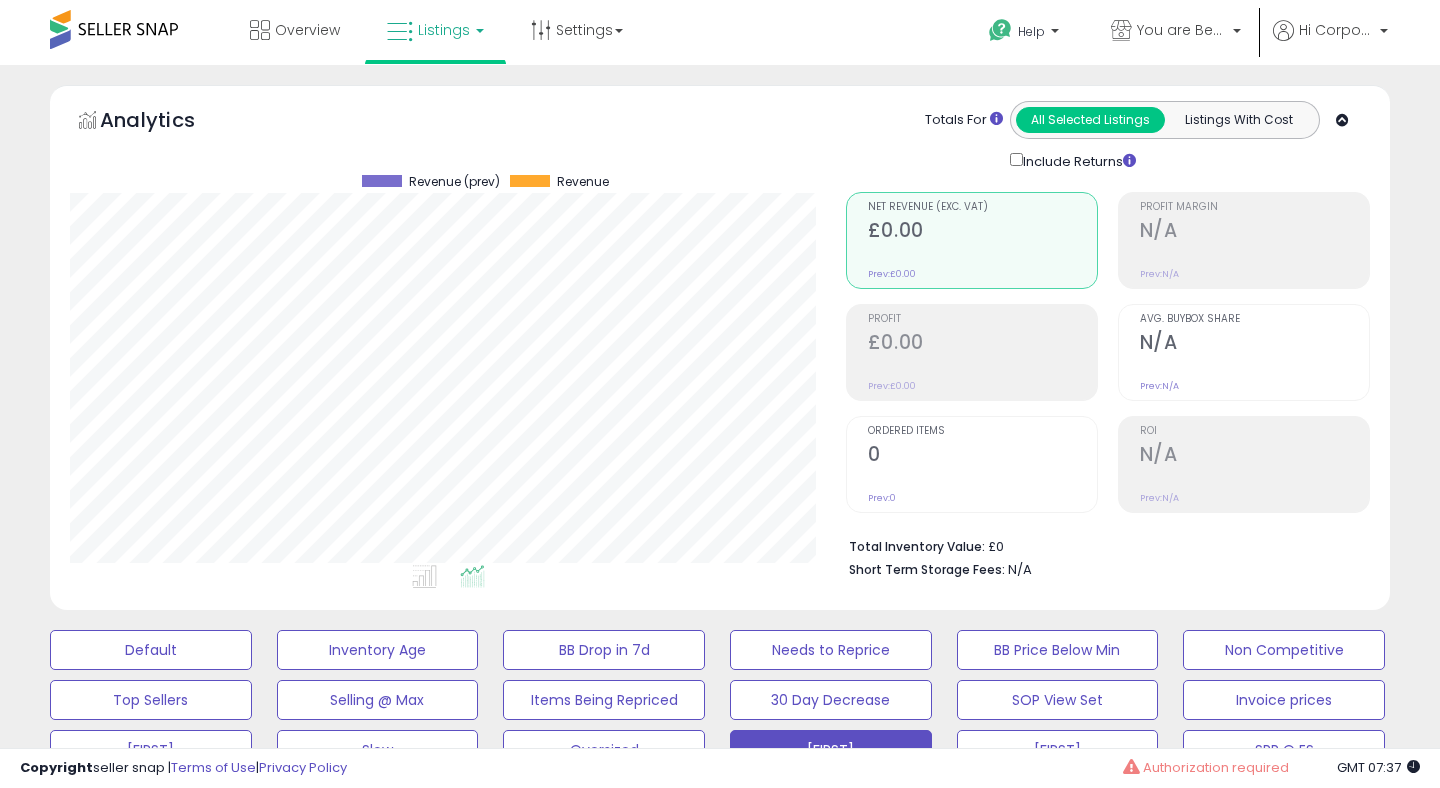 scroll, scrollTop: 999590, scrollLeft: 999224, axis: both 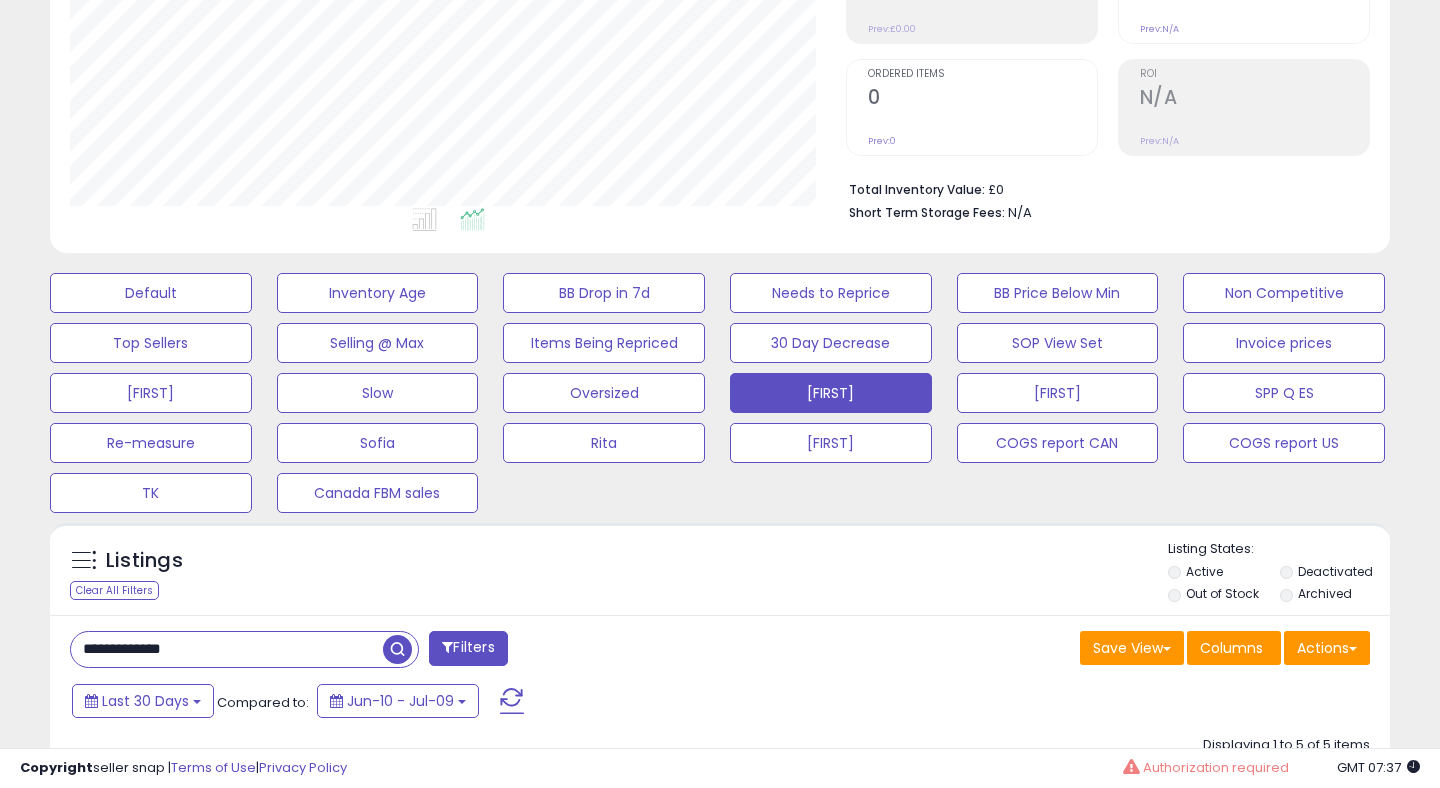 drag, startPoint x: 226, startPoint y: 648, endPoint x: 22, endPoint y: 624, distance: 205.4069 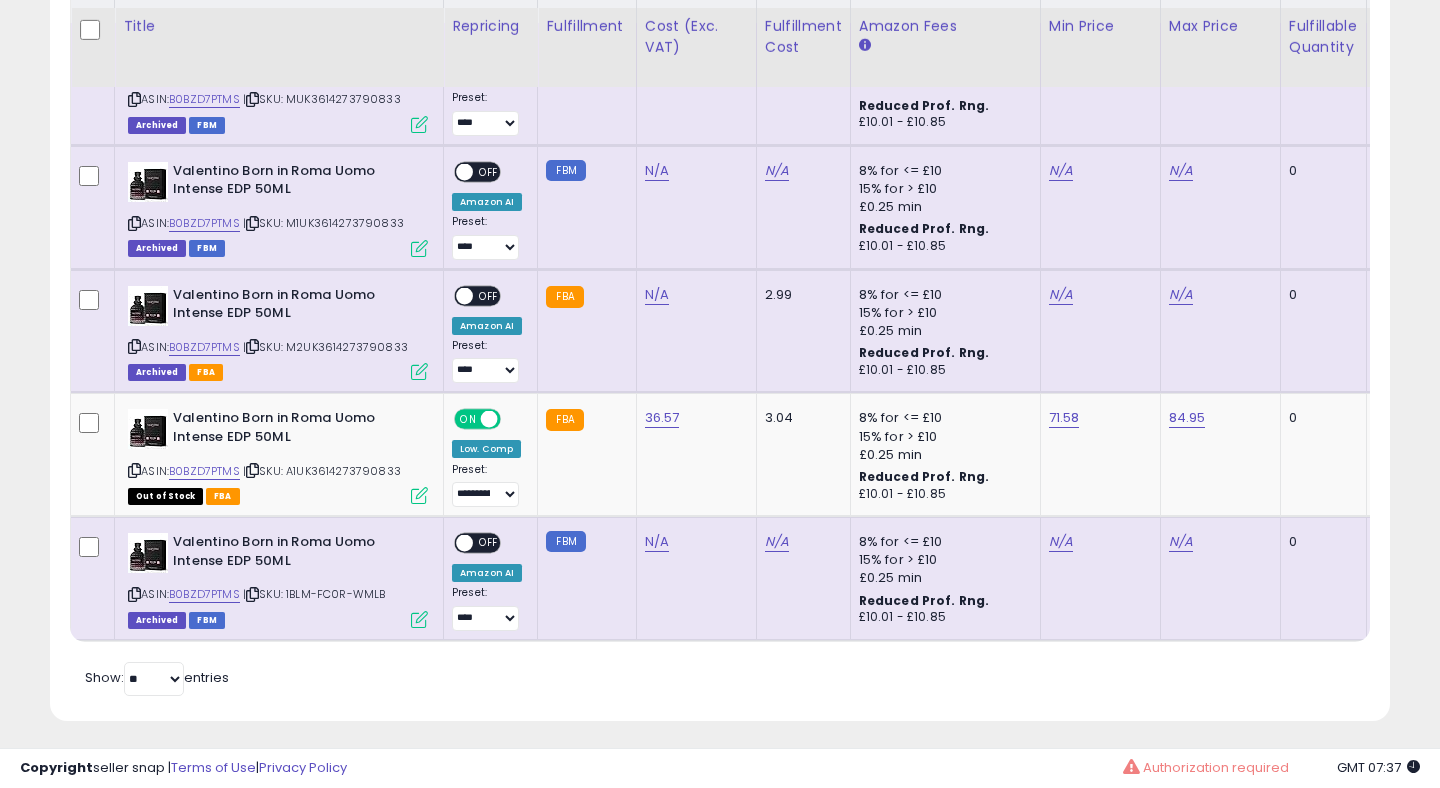 scroll, scrollTop: 1185, scrollLeft: 0, axis: vertical 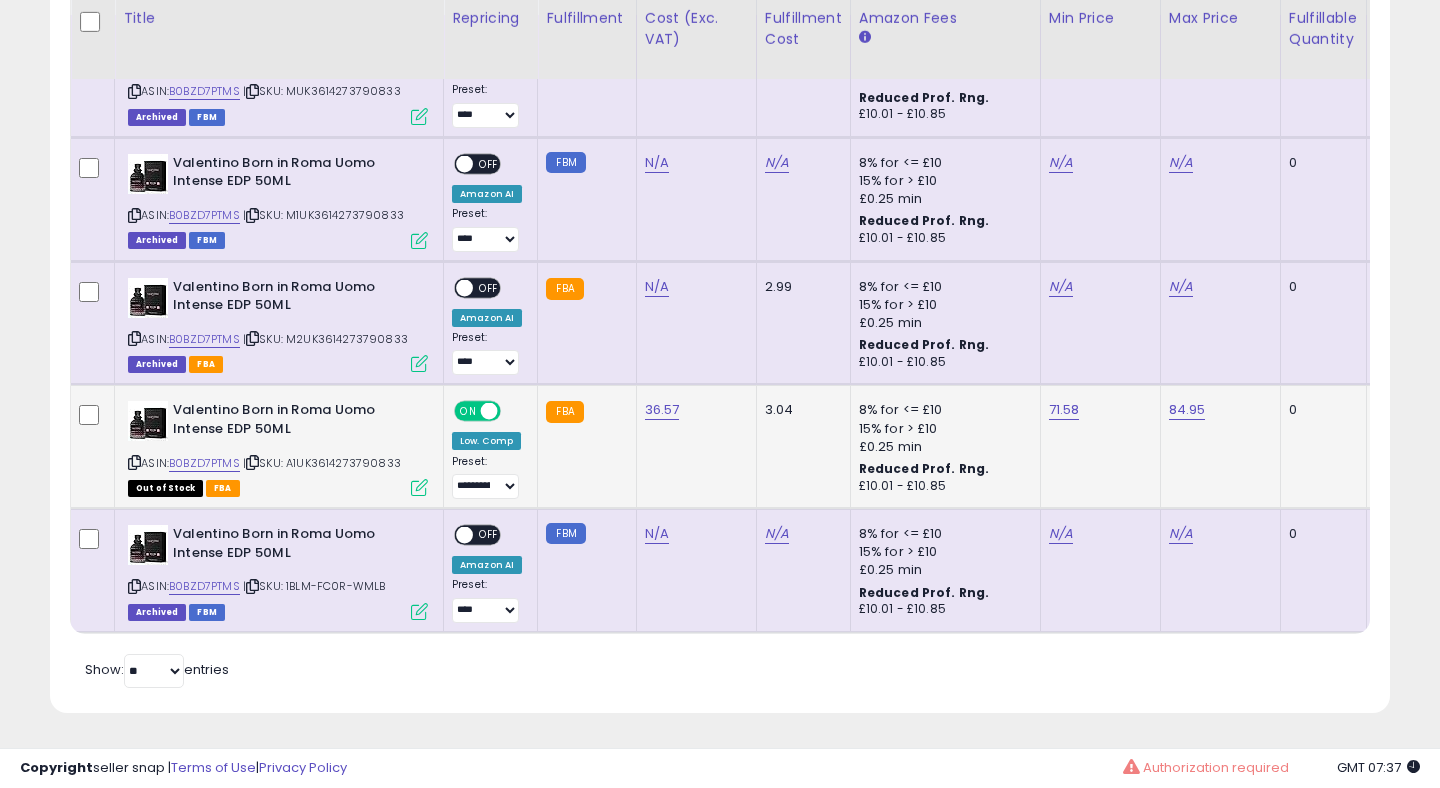 type 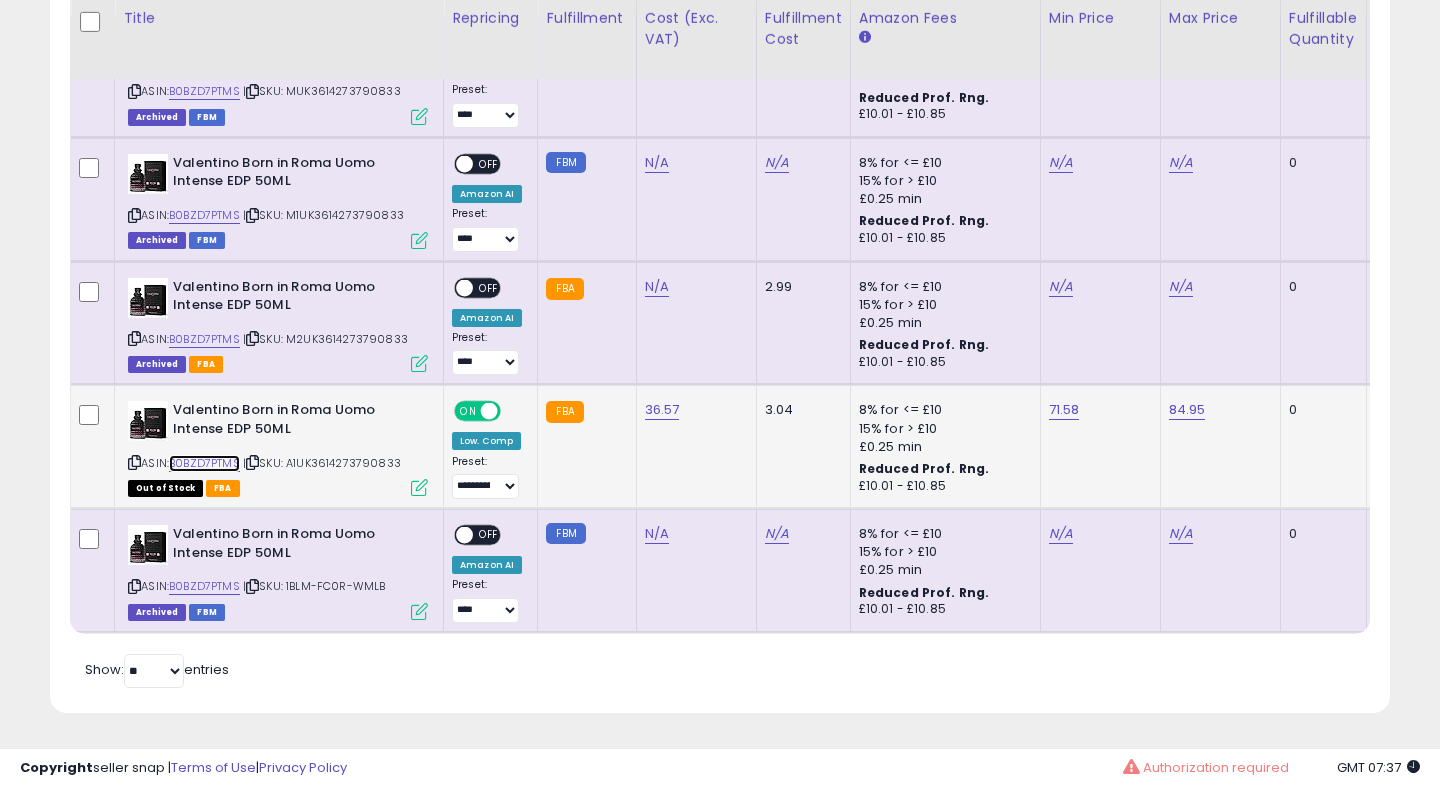 click on "B0BZD7PTMS" at bounding box center [204, 463] 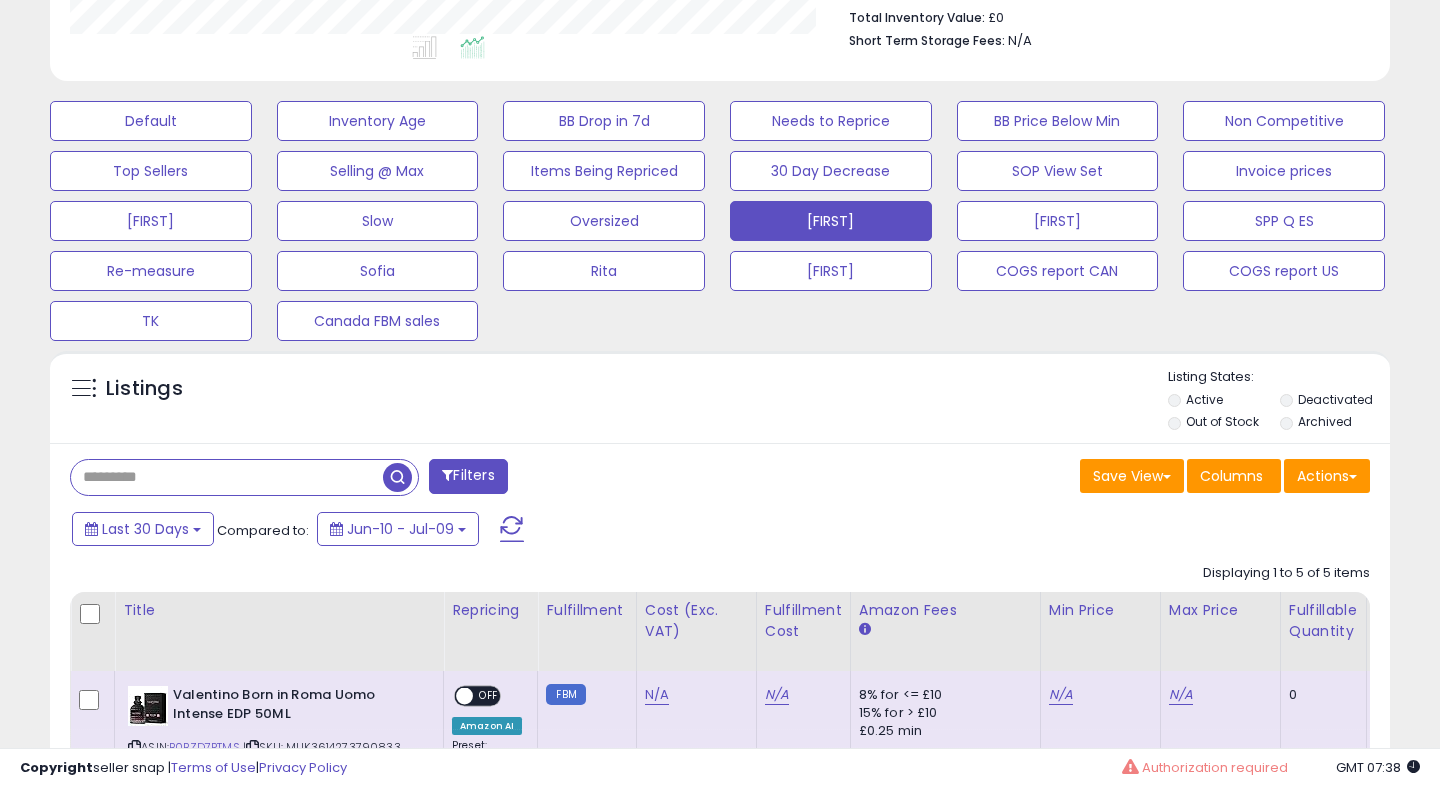 scroll, scrollTop: 532, scrollLeft: 0, axis: vertical 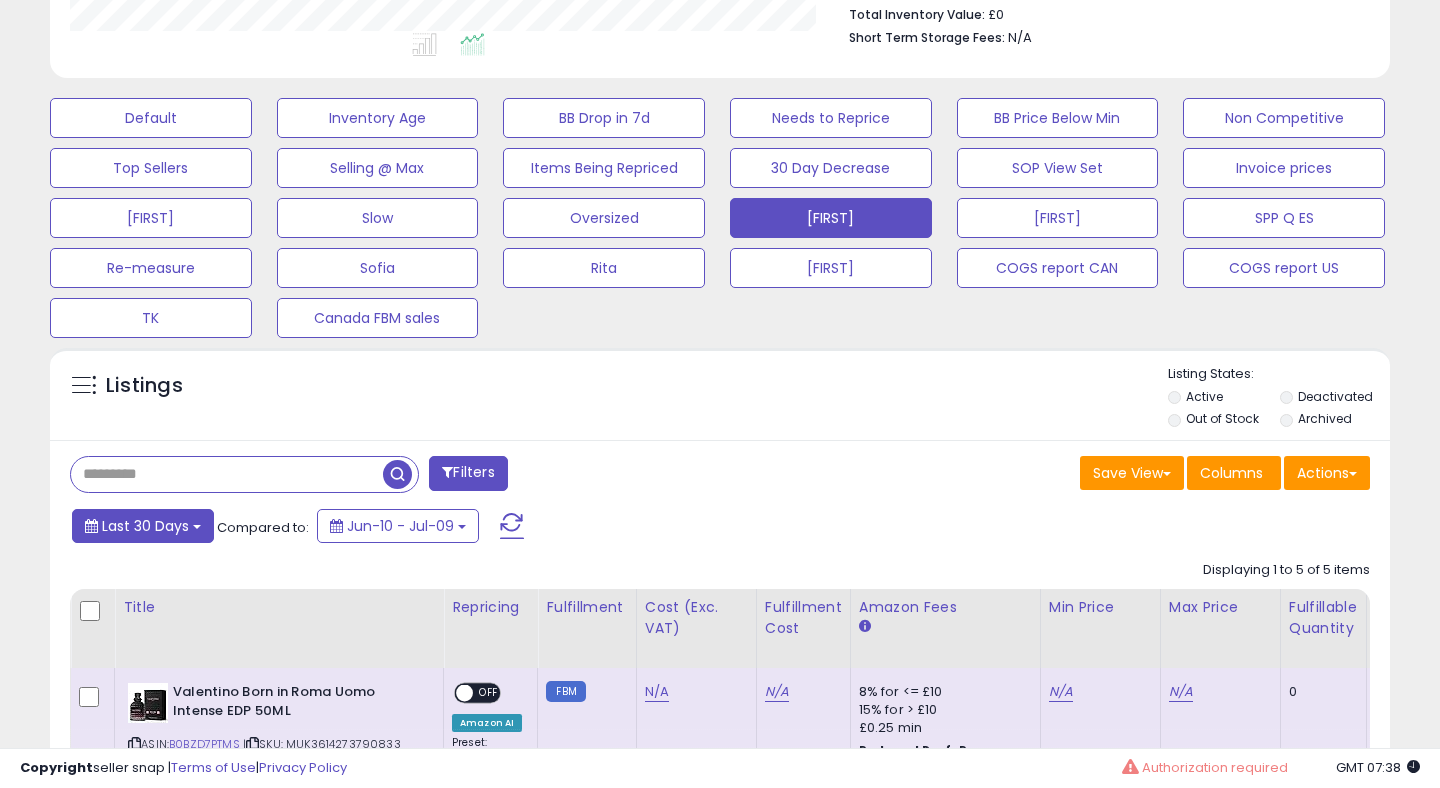 click on "Last 30 Days" at bounding box center [145, 526] 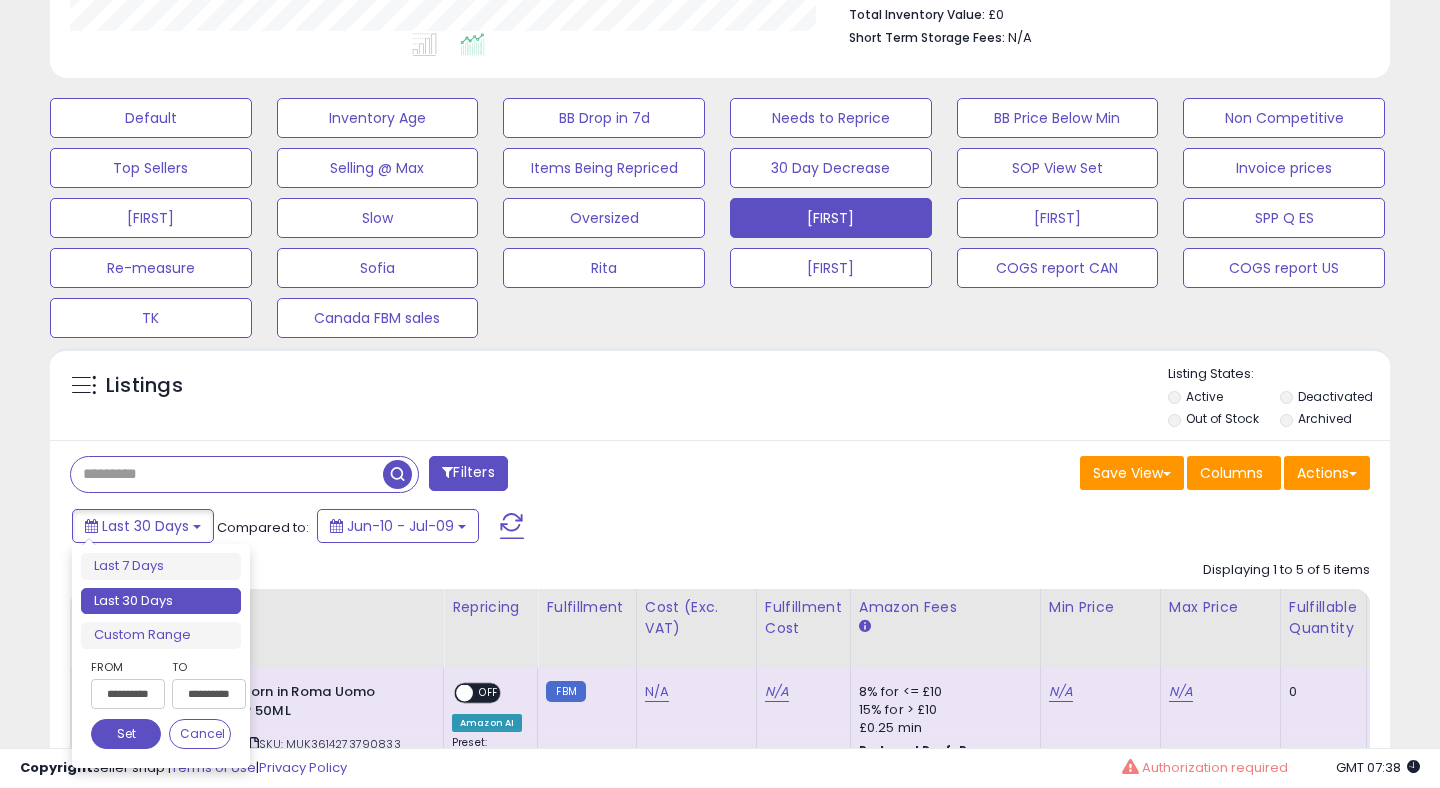 click on "**********" at bounding box center (128, 694) 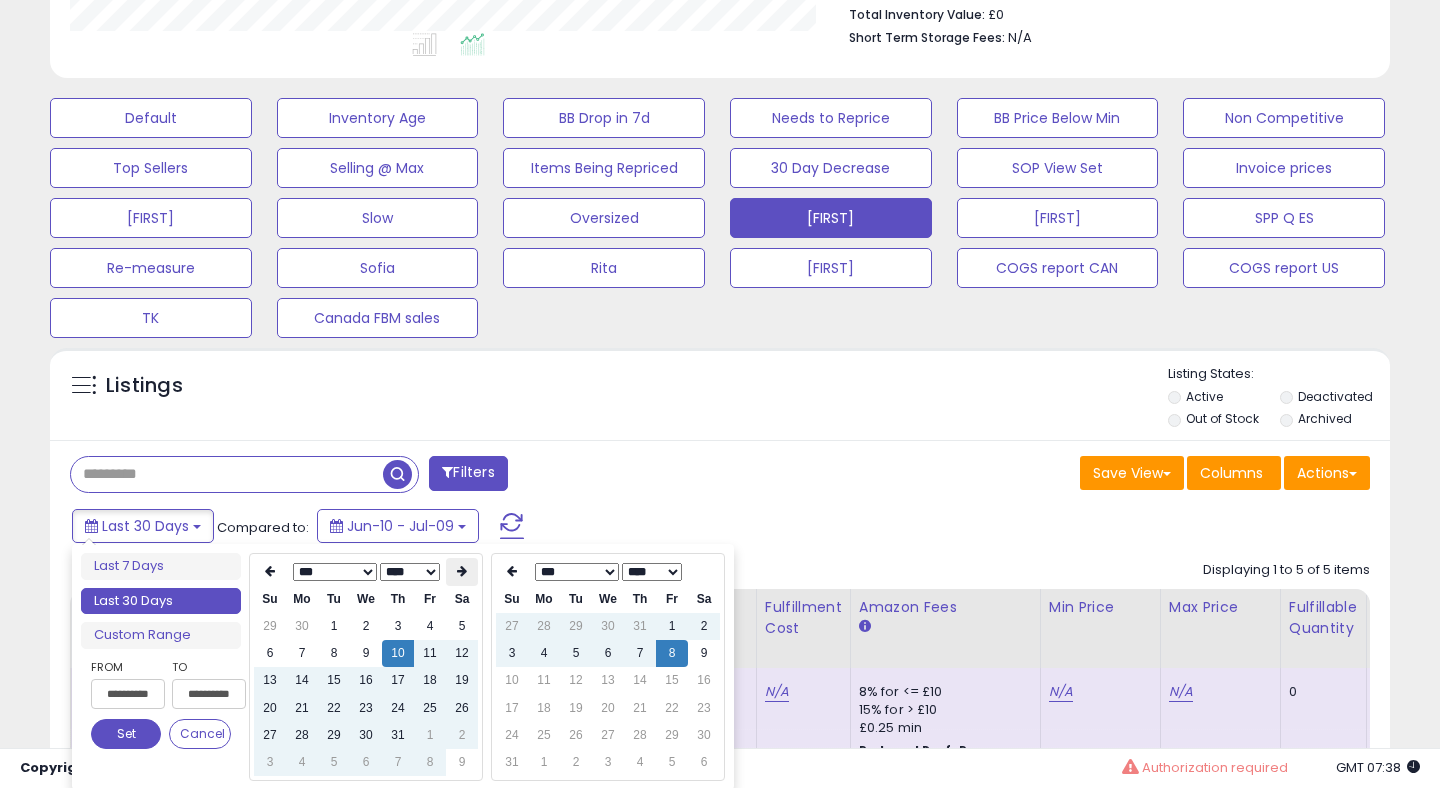 click at bounding box center (462, 571) 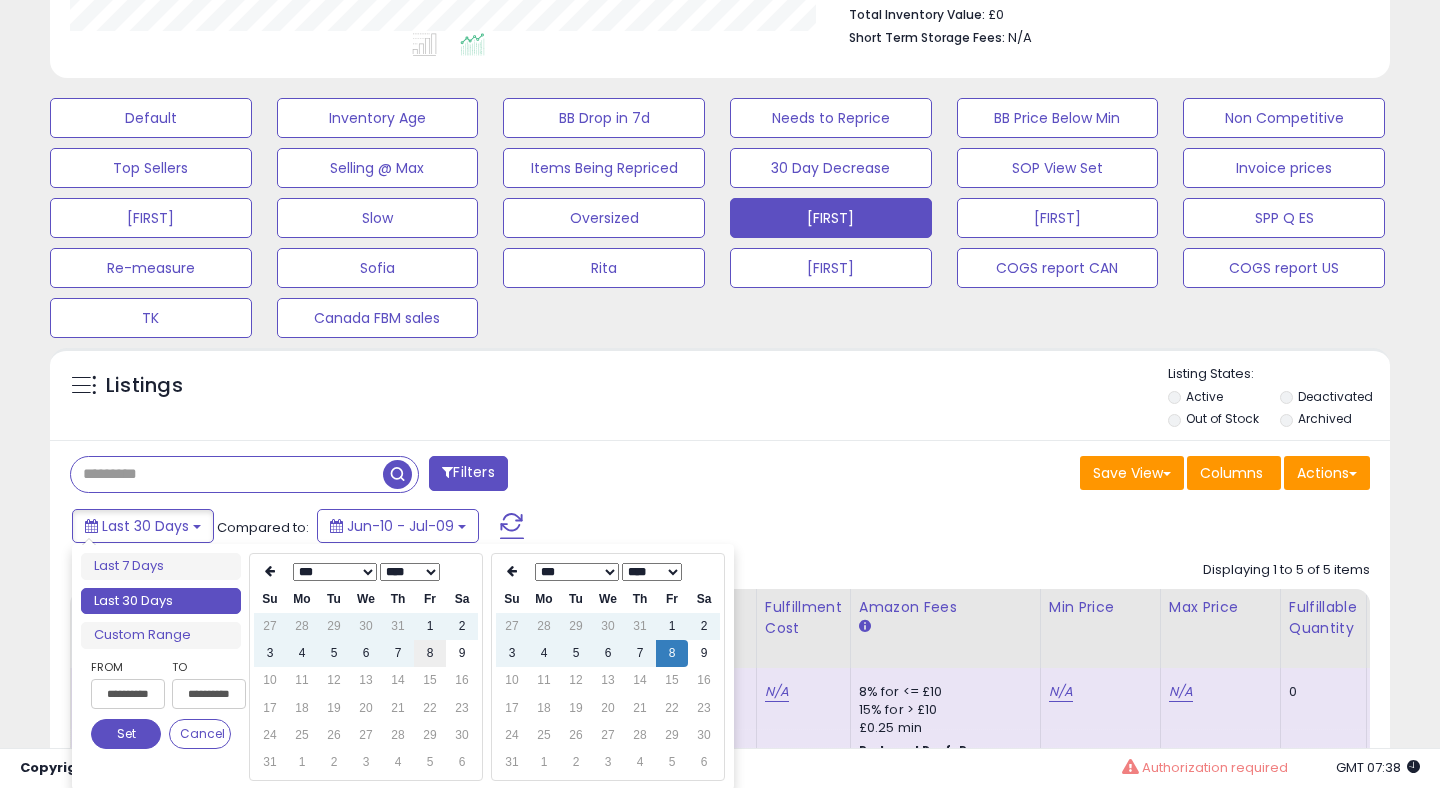 click on "8" at bounding box center (430, 653) 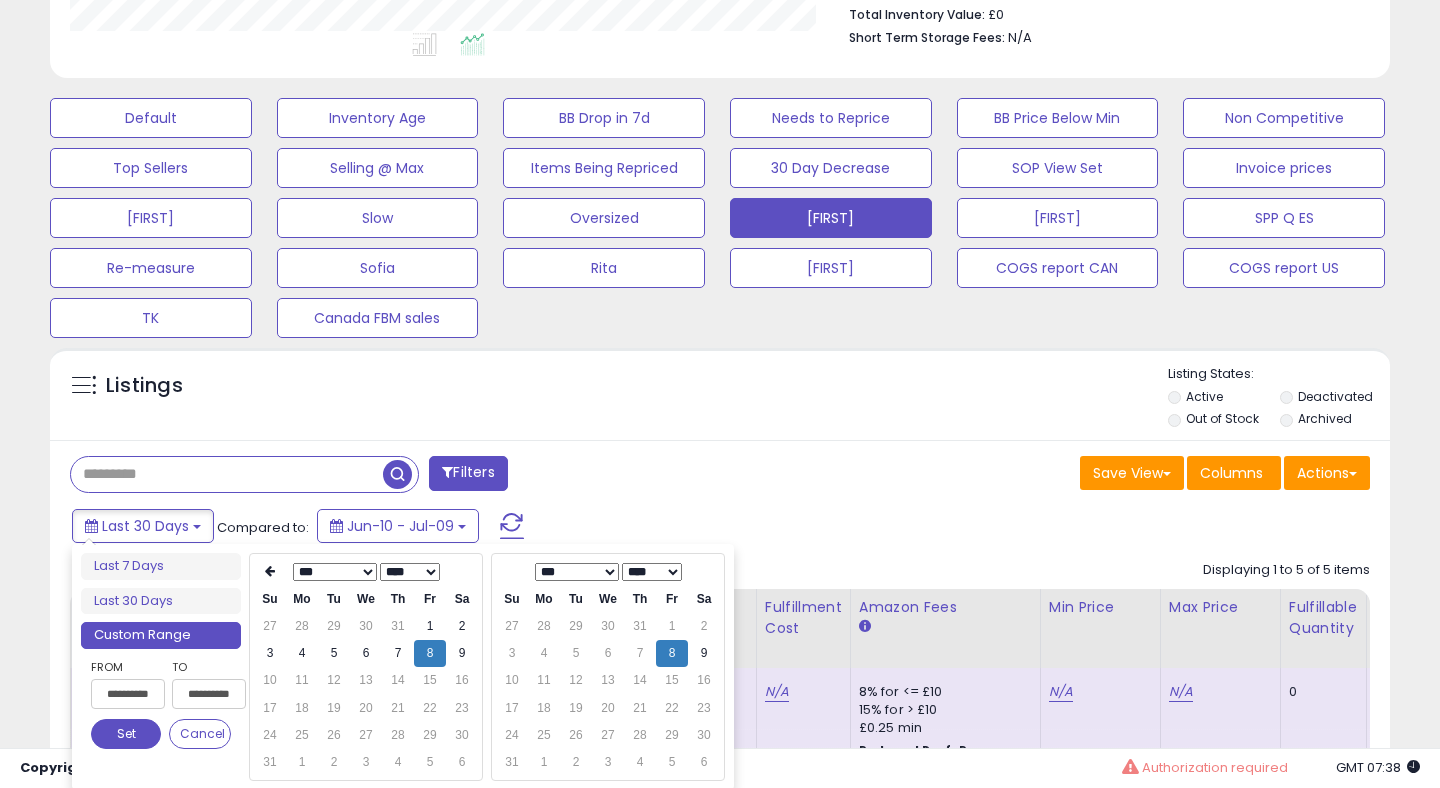 type on "**********" 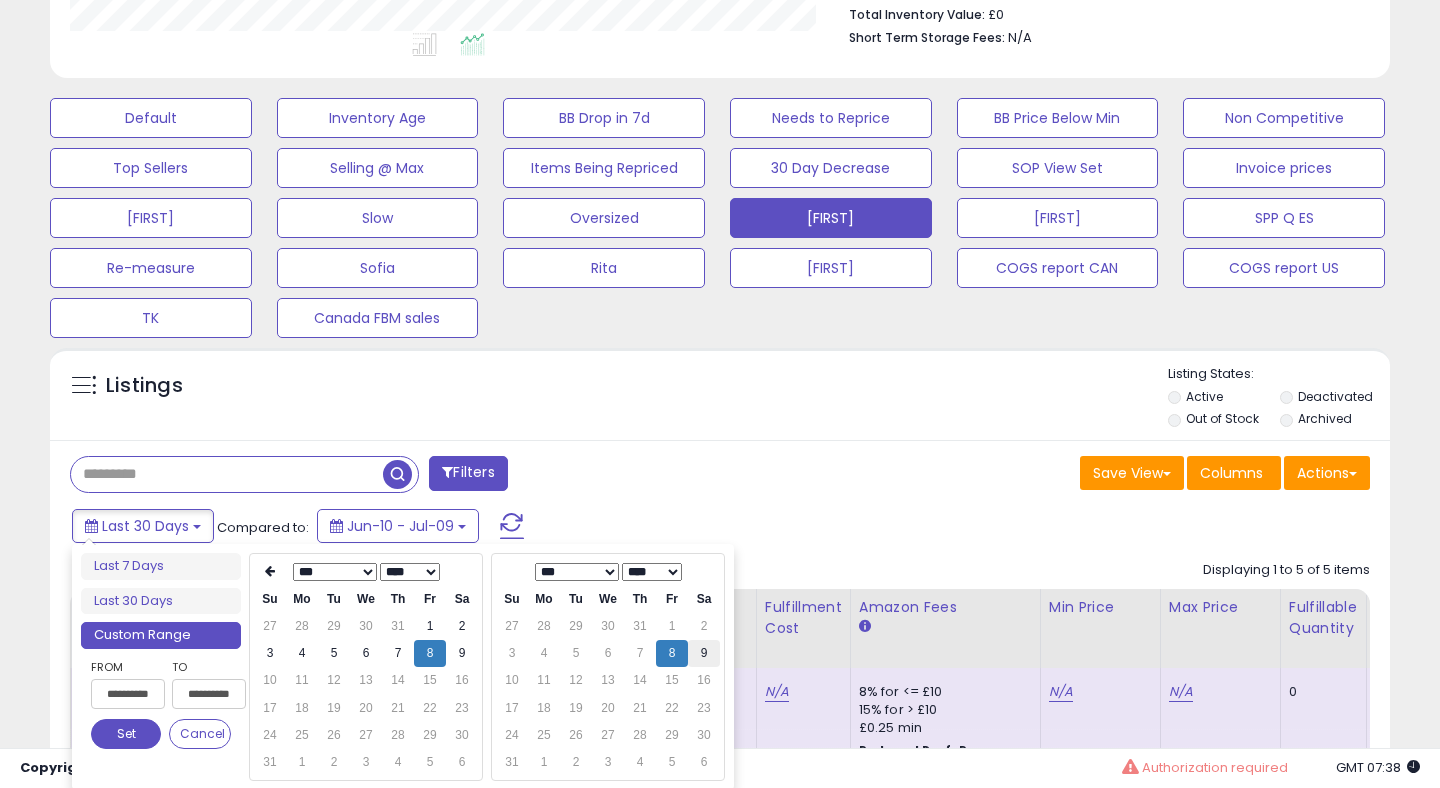 click on "9" at bounding box center (704, 653) 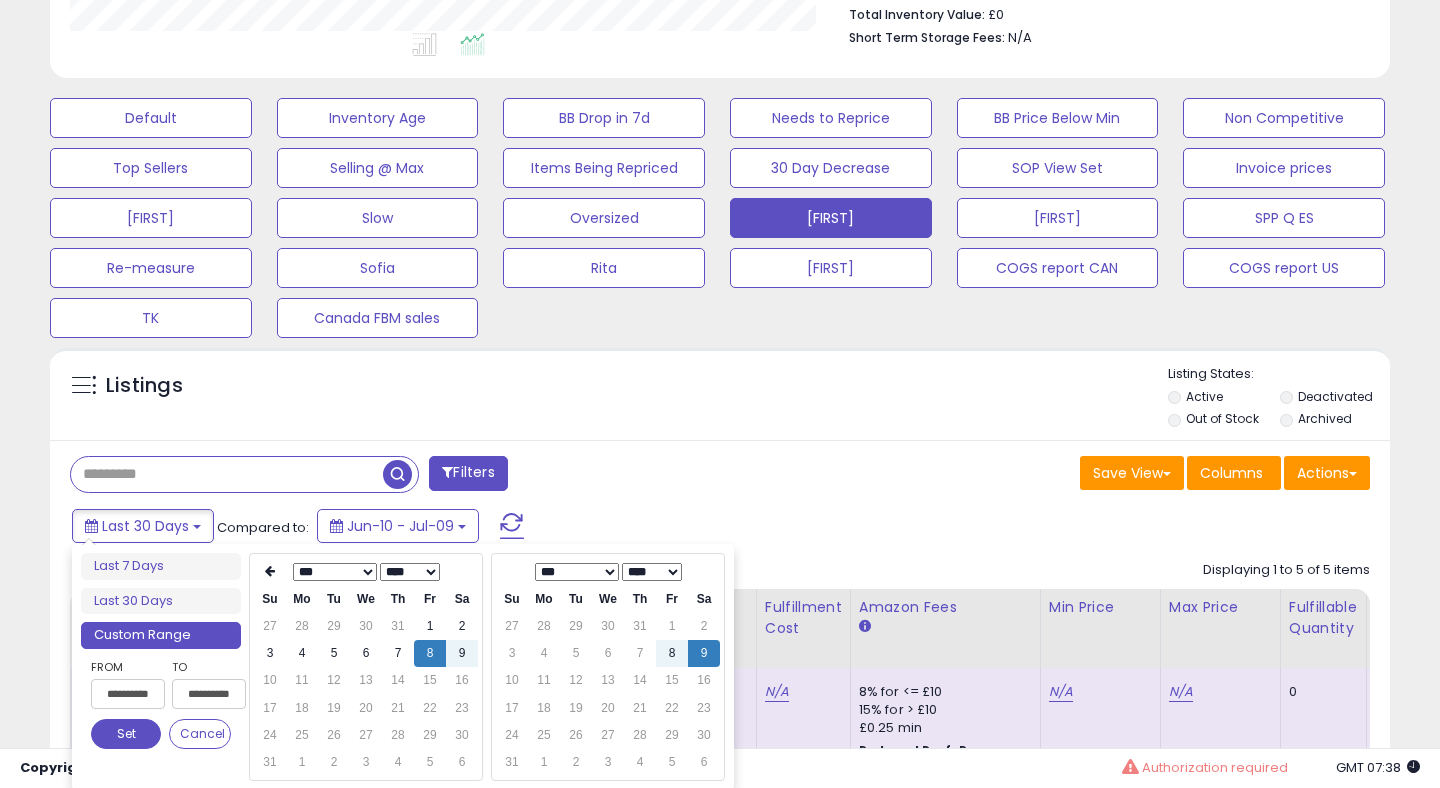 type on "**********" 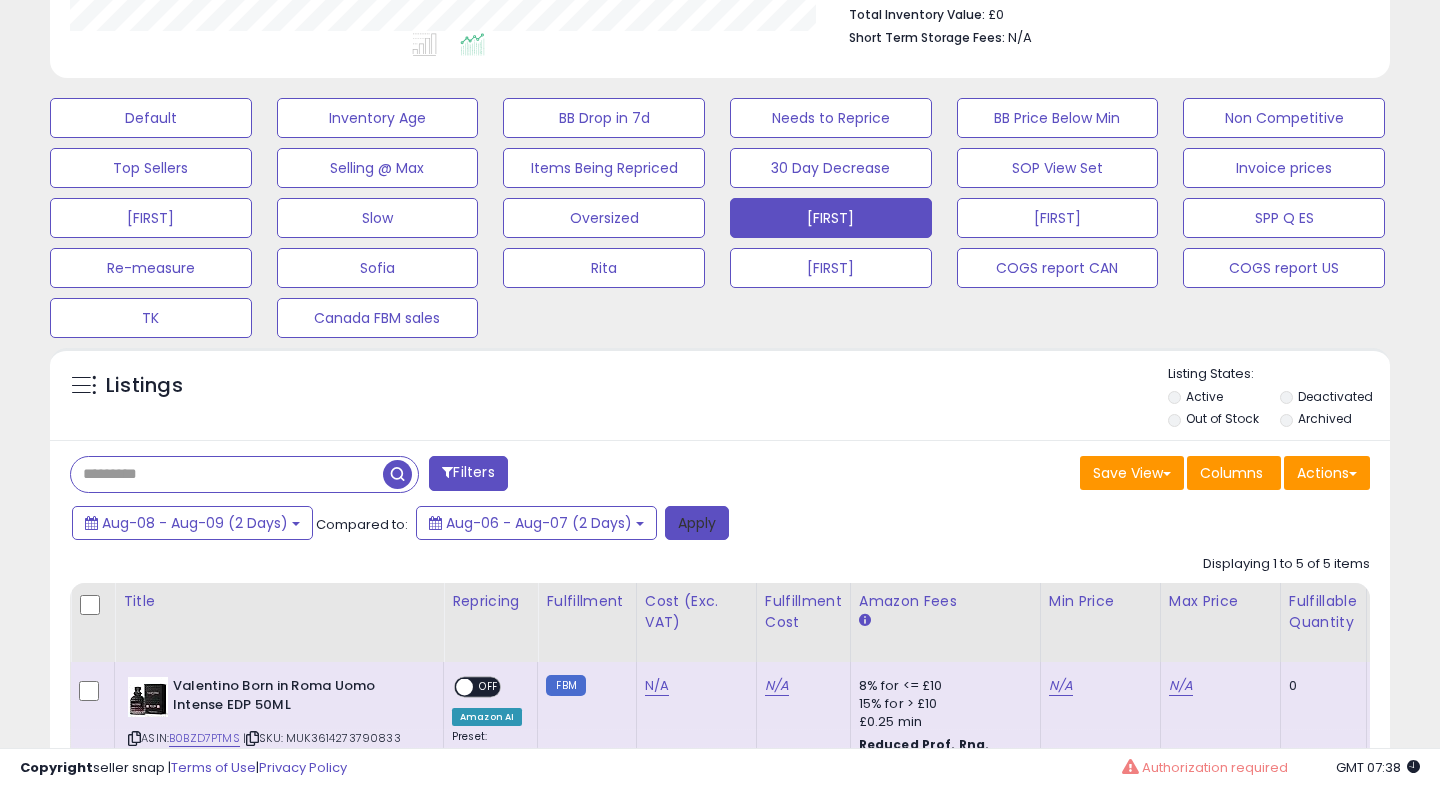click on "Apply" at bounding box center [697, 523] 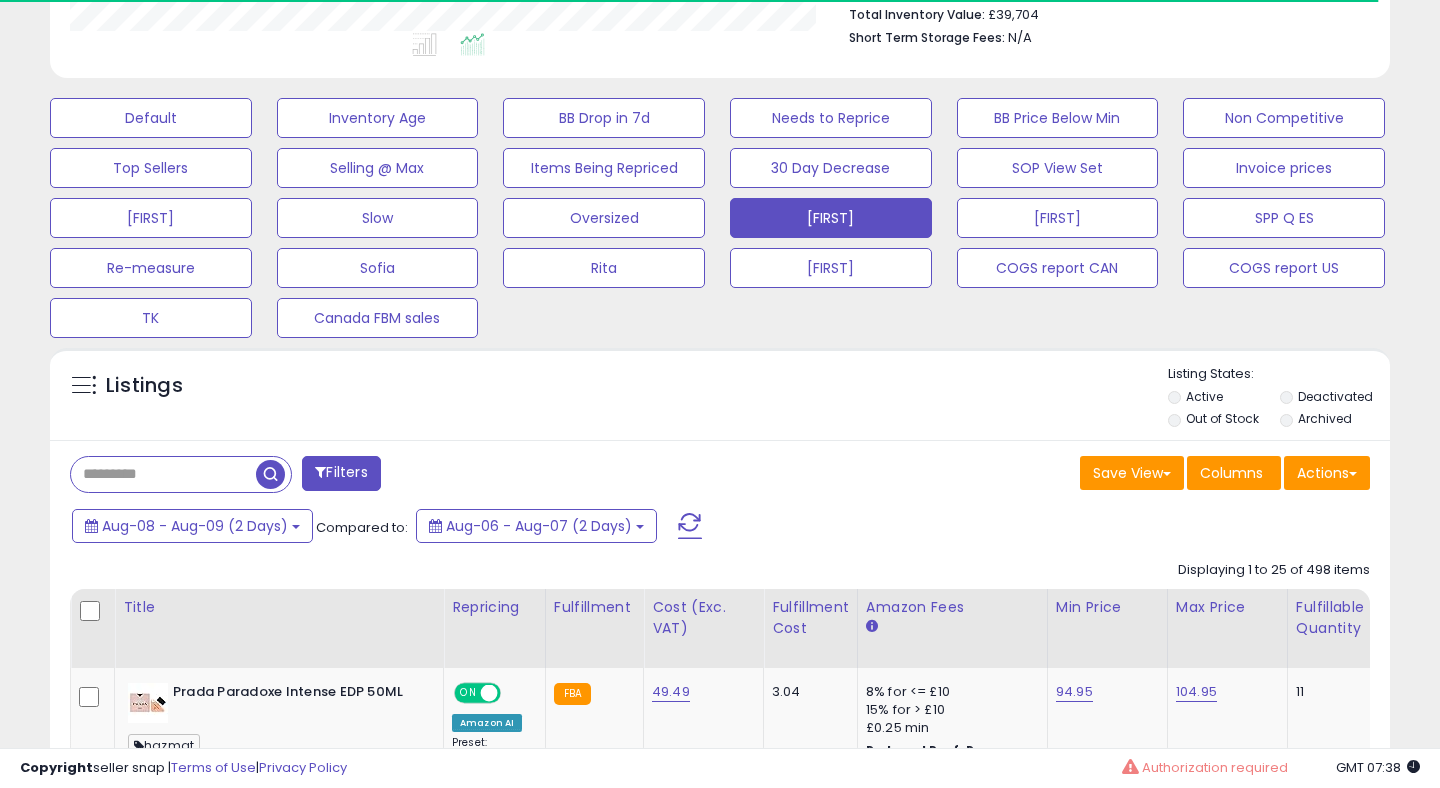 scroll, scrollTop: 0, scrollLeft: 0, axis: both 